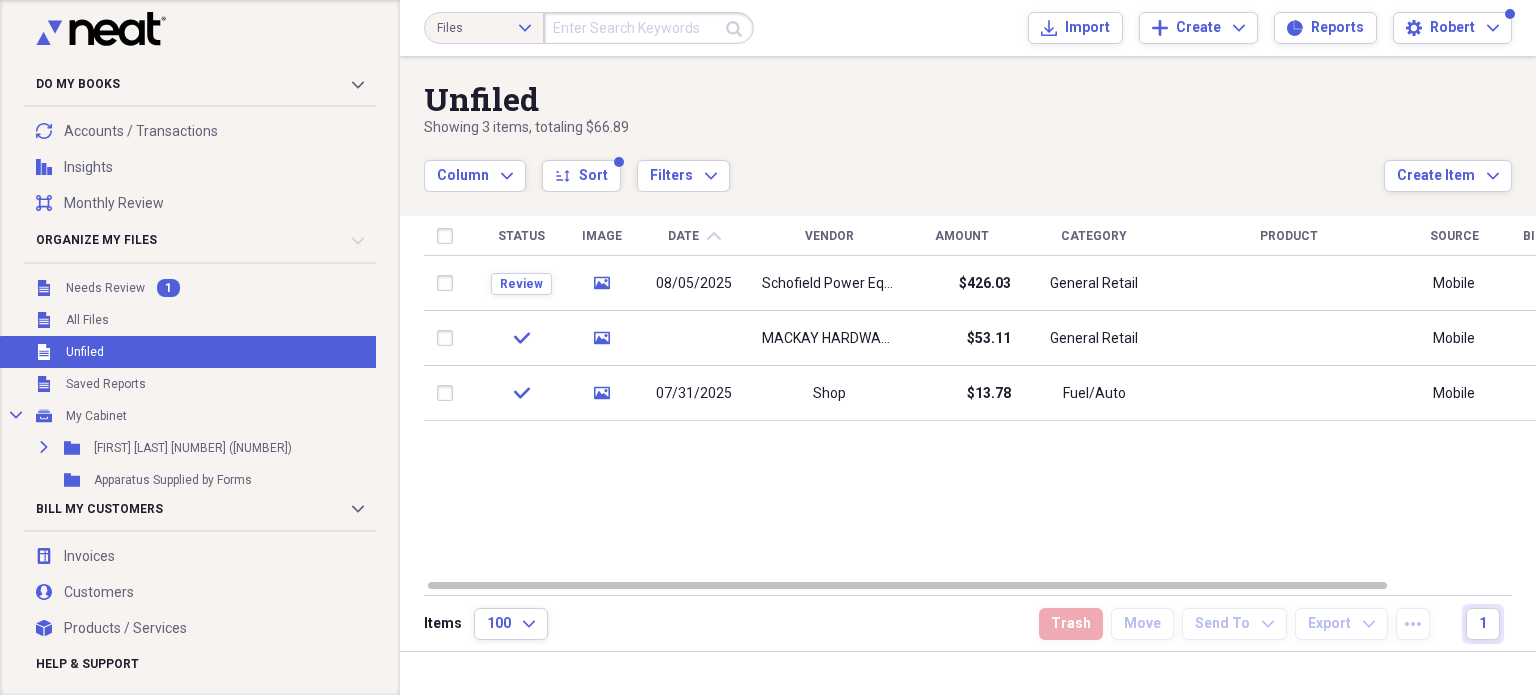 scroll, scrollTop: 0, scrollLeft: 0, axis: both 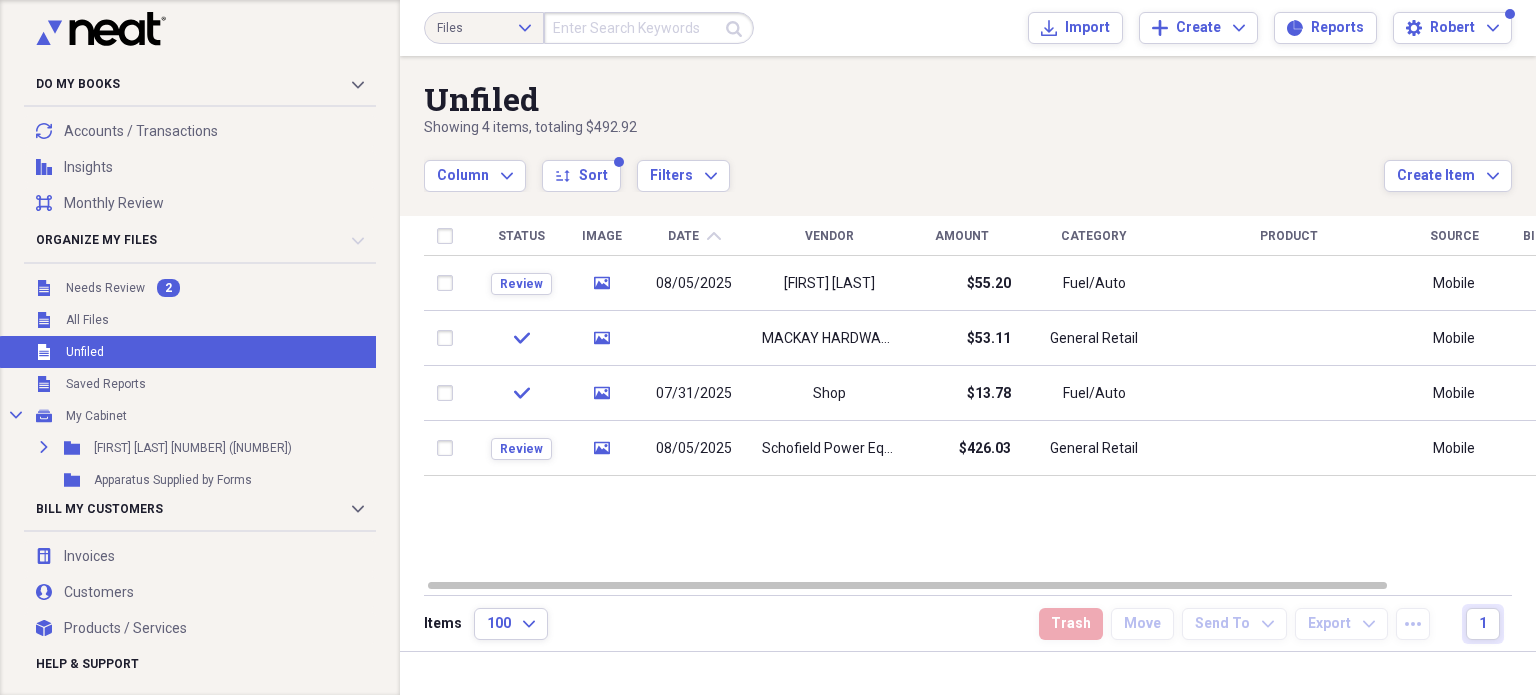 click at bounding box center [649, 28] 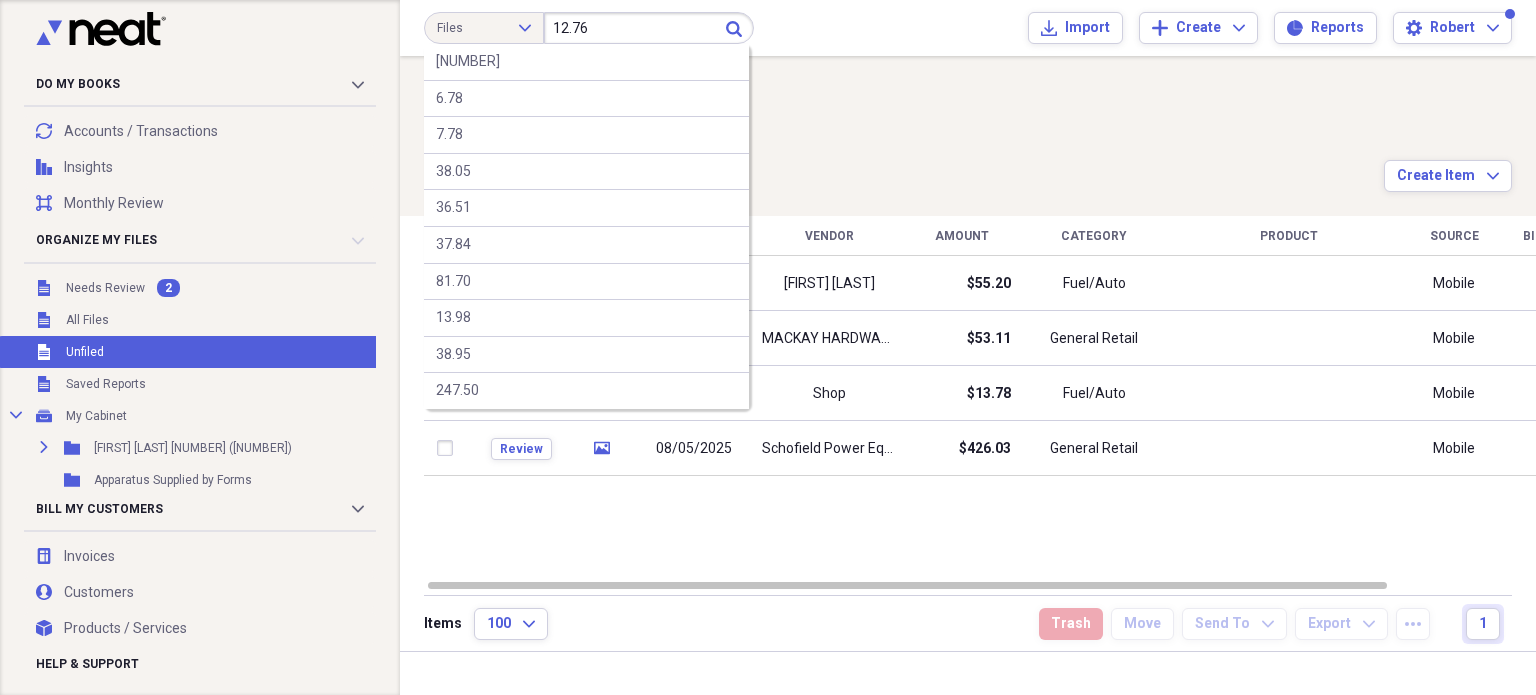 type on "12.76" 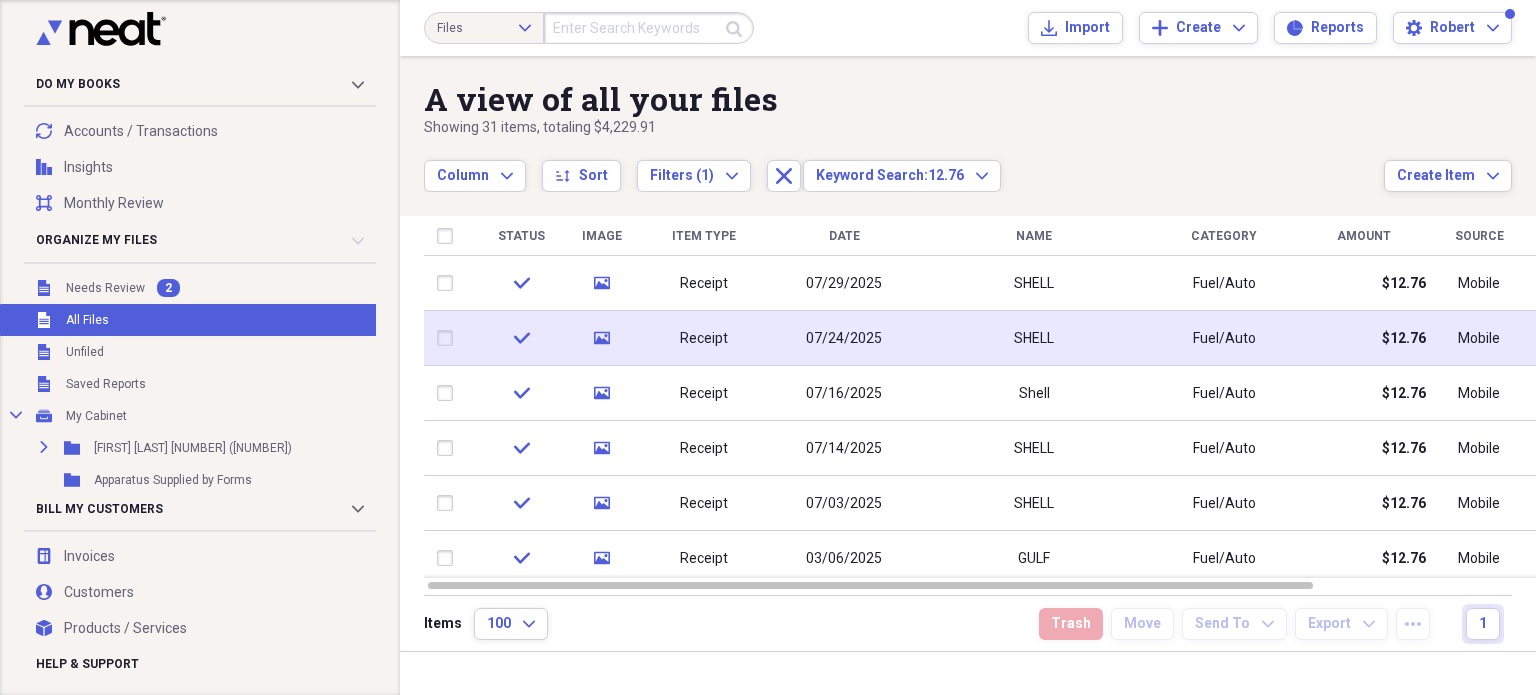 click on "07/24/2025" at bounding box center [844, 339] 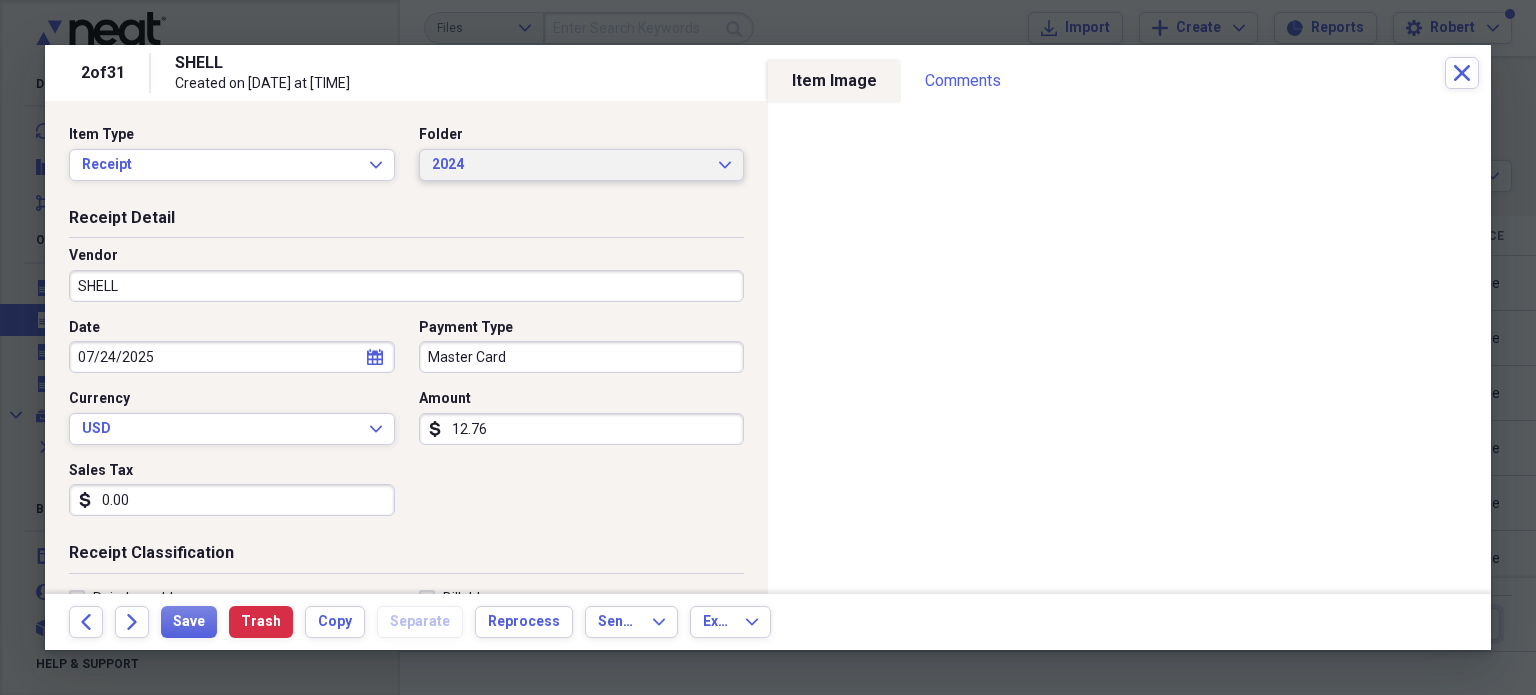 click on "2024 Expand" at bounding box center (582, 165) 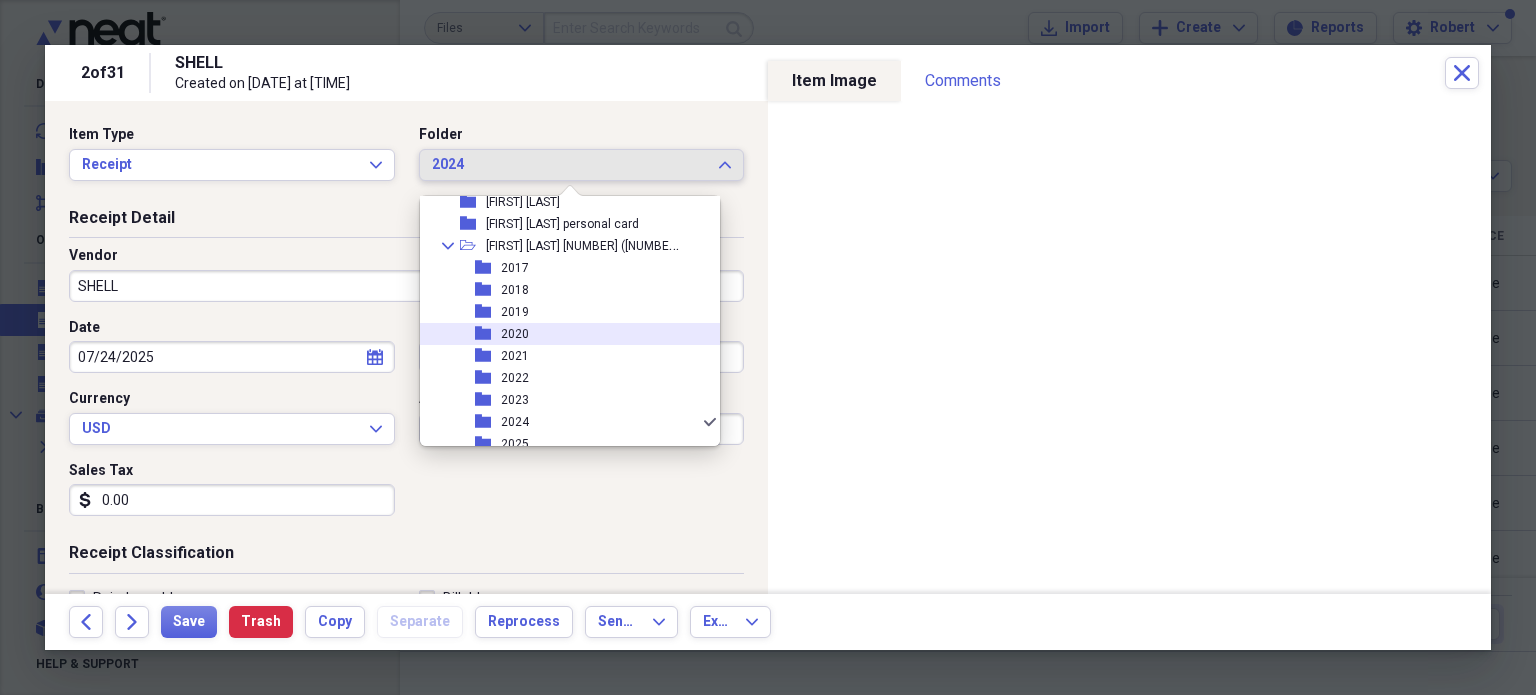 scroll, scrollTop: 208, scrollLeft: 0, axis: vertical 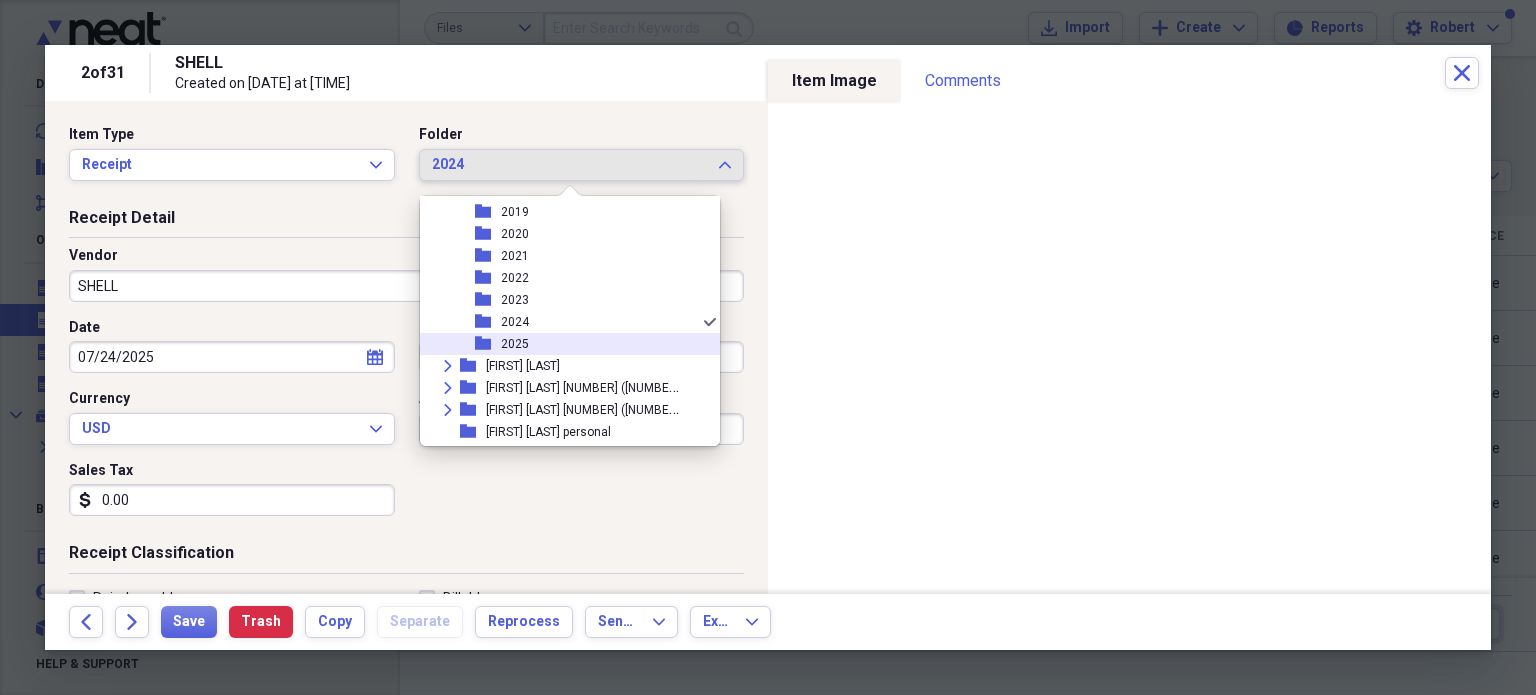 click on "folder 2025" at bounding box center [562, 344] 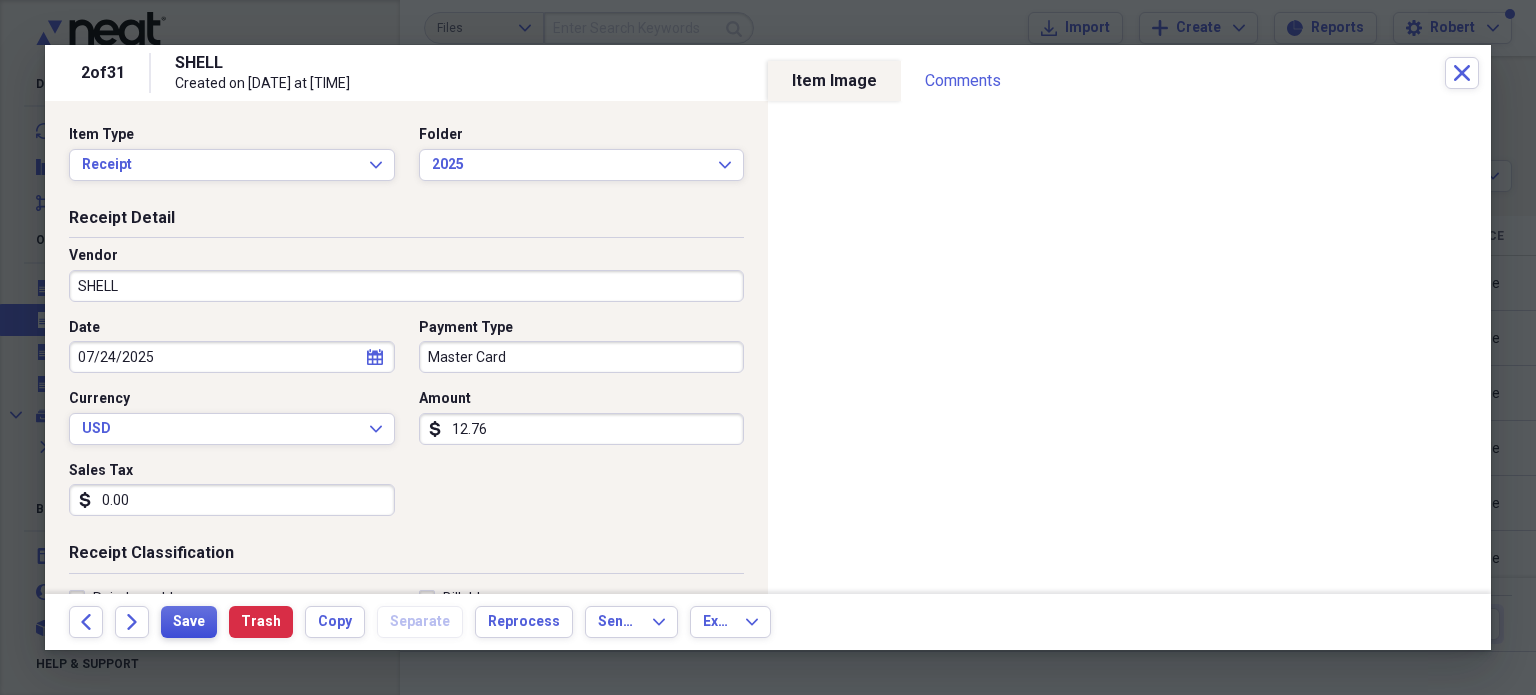 click on "Save" at bounding box center [189, 622] 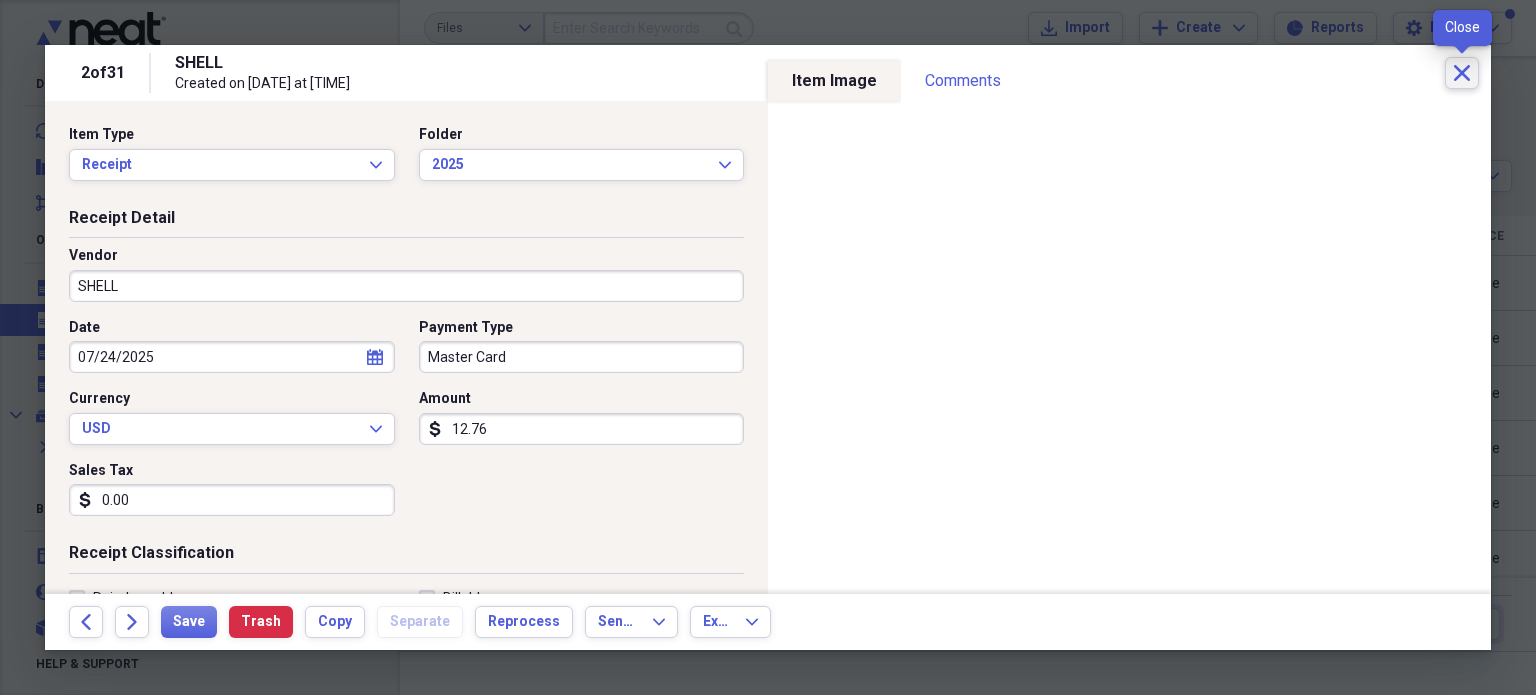 click on "Close" at bounding box center (1462, 73) 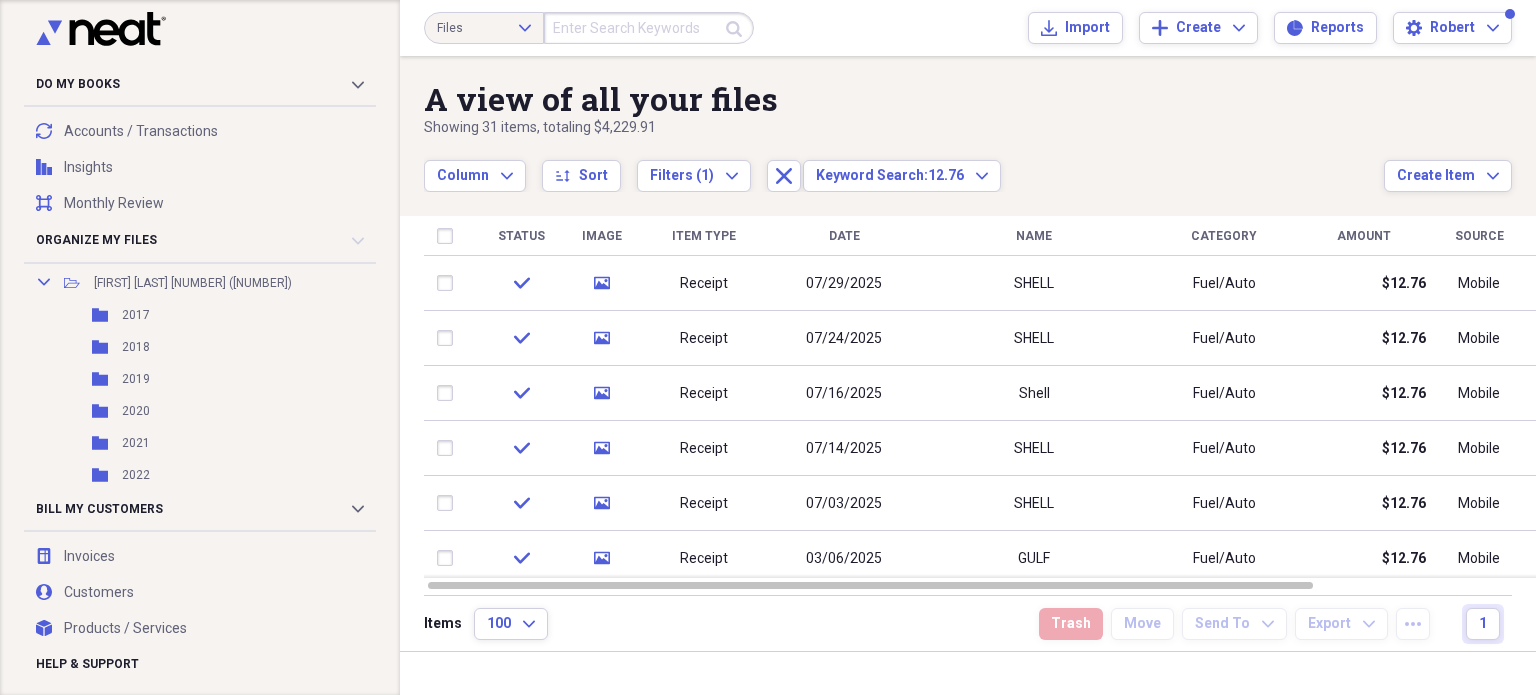 scroll, scrollTop: 200, scrollLeft: 0, axis: vertical 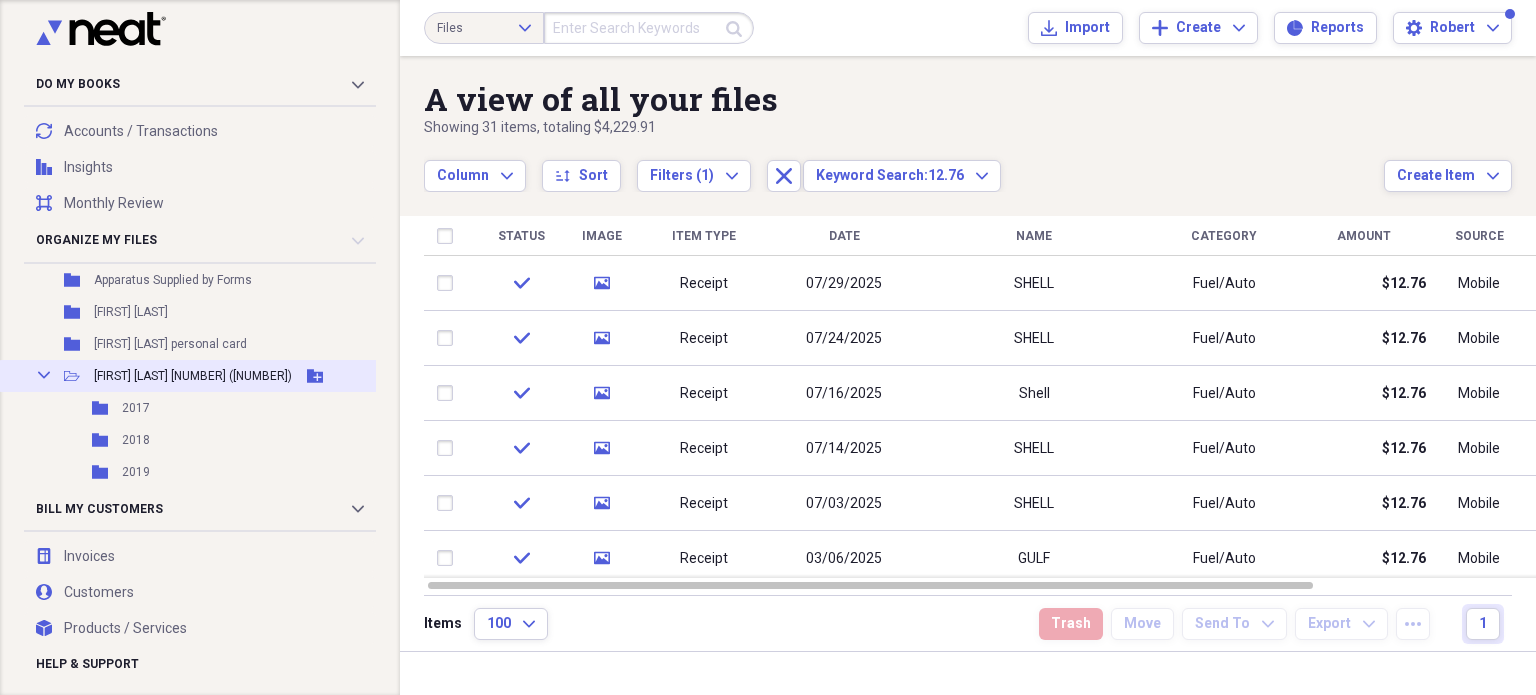 click on "Collapse" 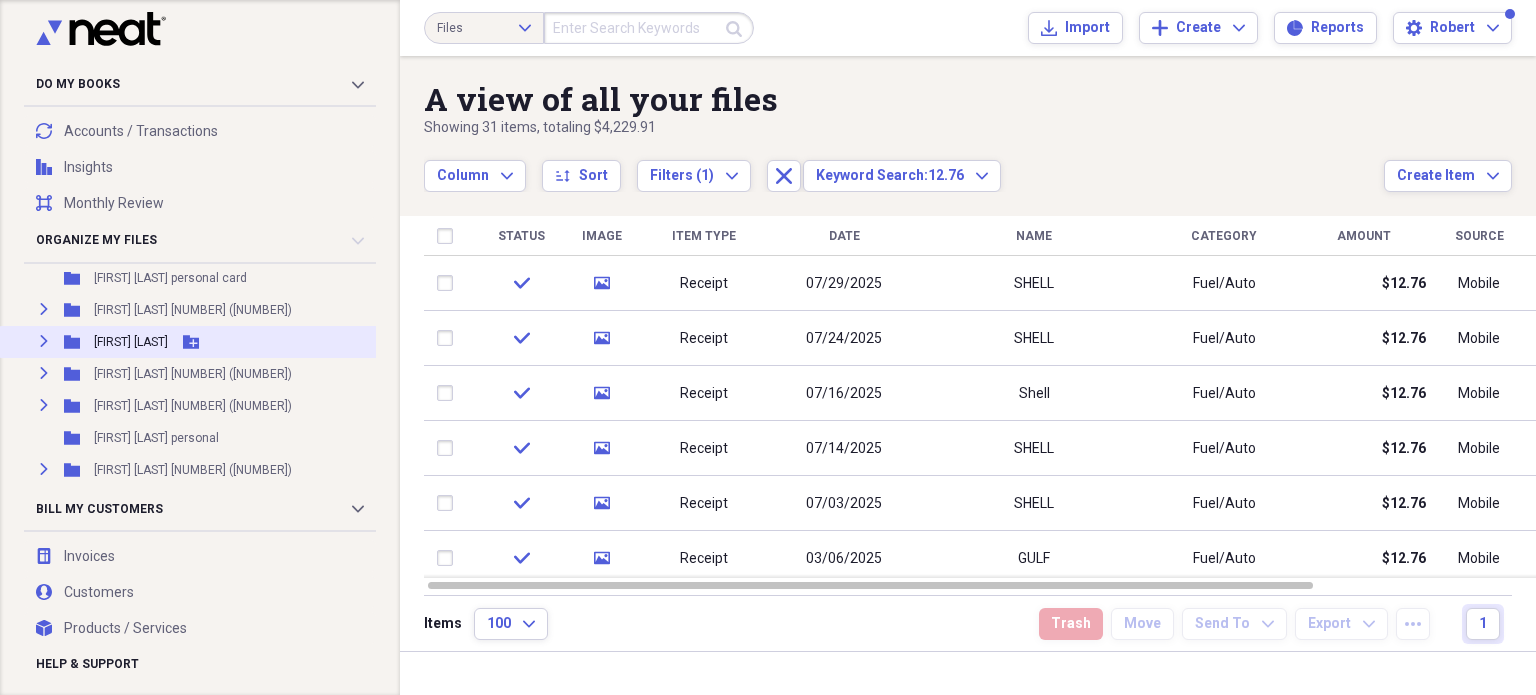 scroll, scrollTop: 300, scrollLeft: 0, axis: vertical 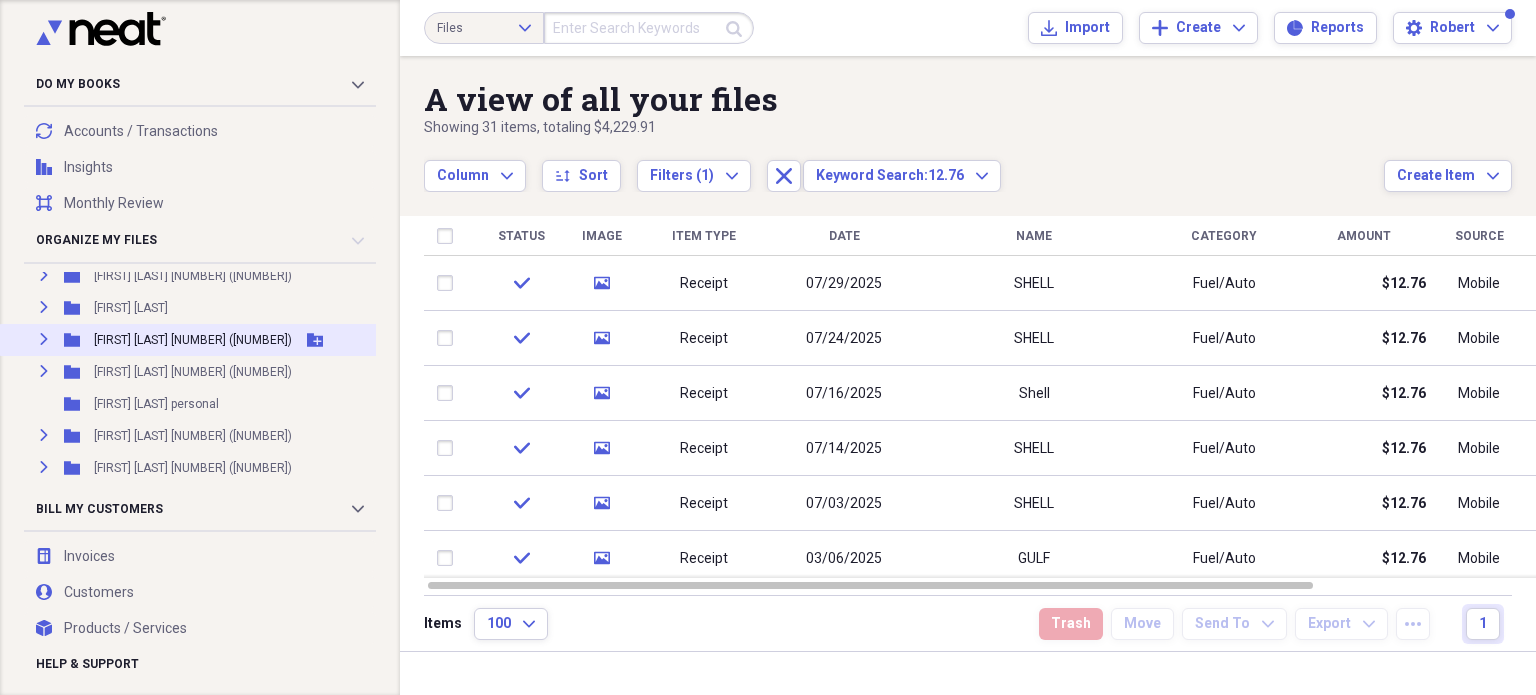 click 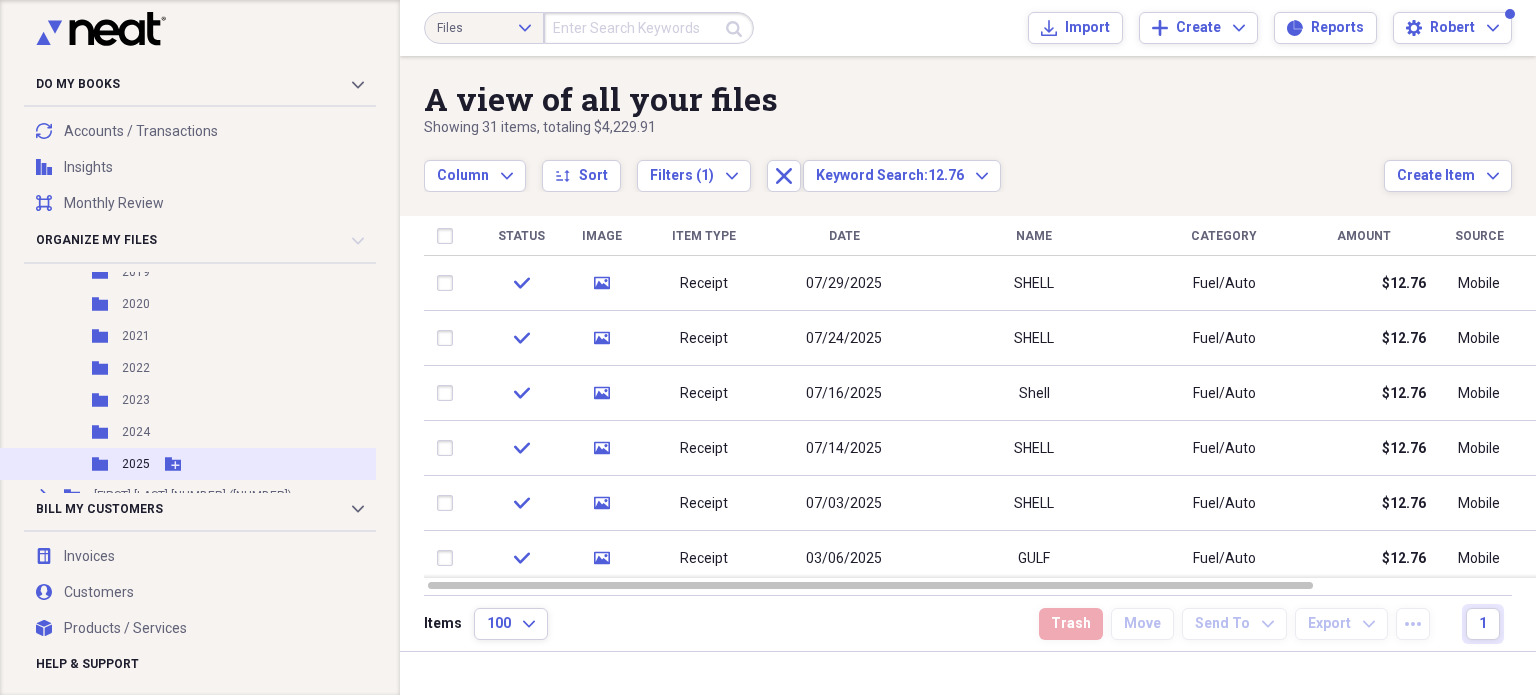 scroll, scrollTop: 500, scrollLeft: 0, axis: vertical 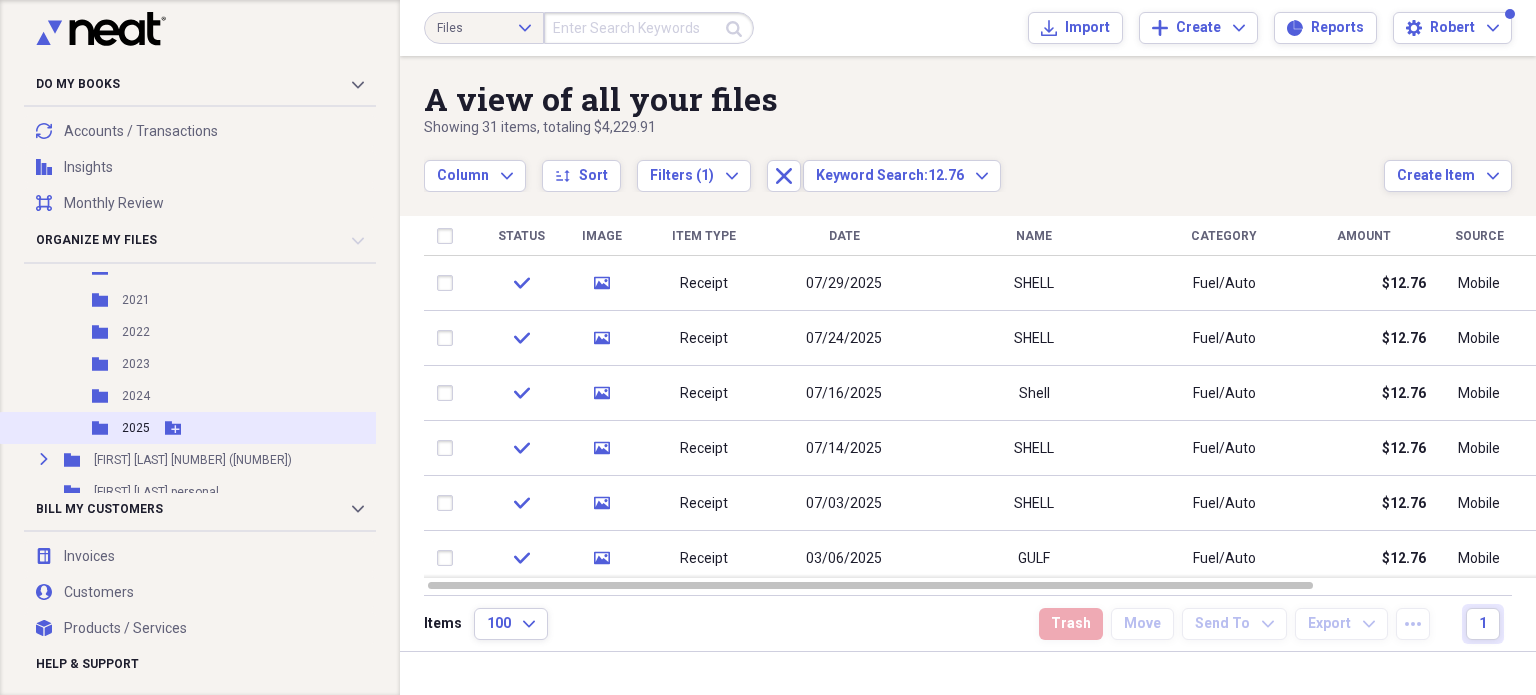 click on "2025" at bounding box center (136, 428) 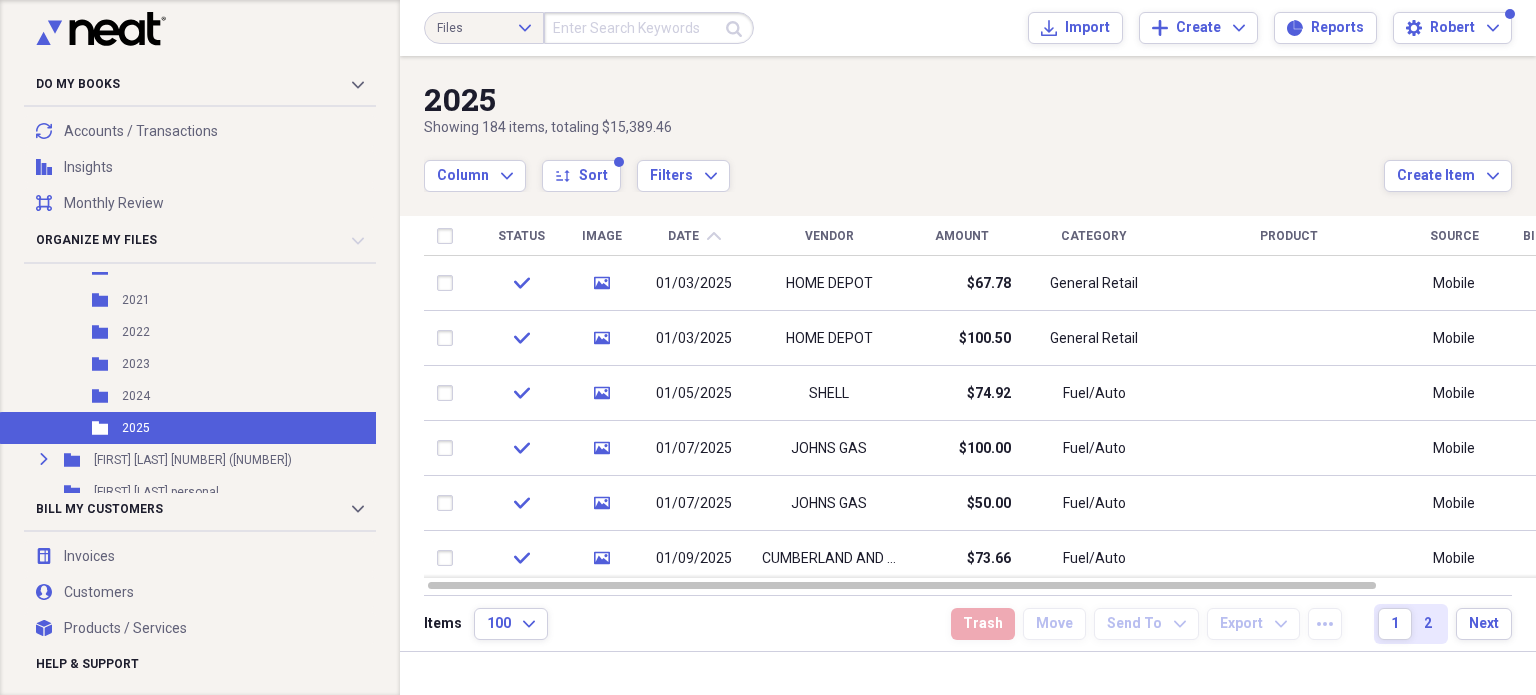 click on "2" at bounding box center (1428, 624) 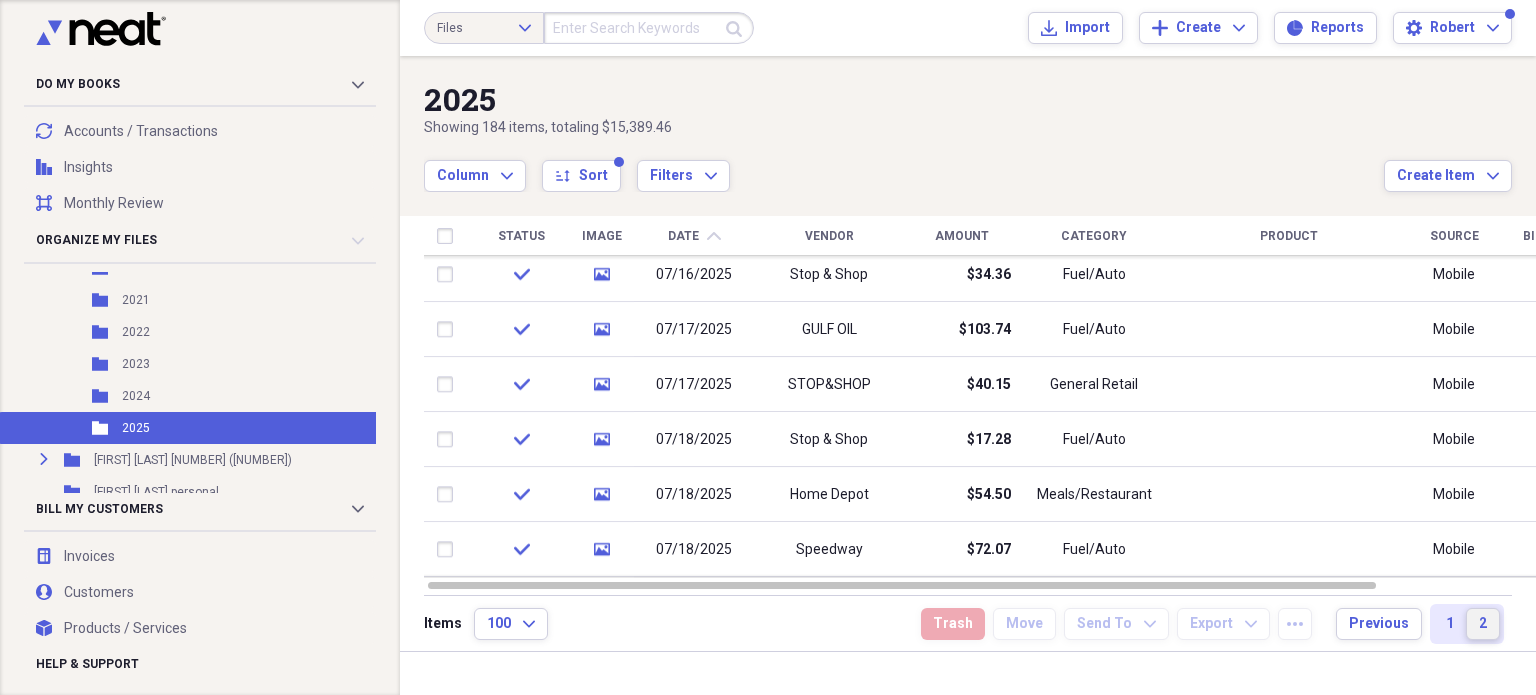drag, startPoint x: 1529, startPoint y: 271, endPoint x: 1549, endPoint y: 509, distance: 238.83885 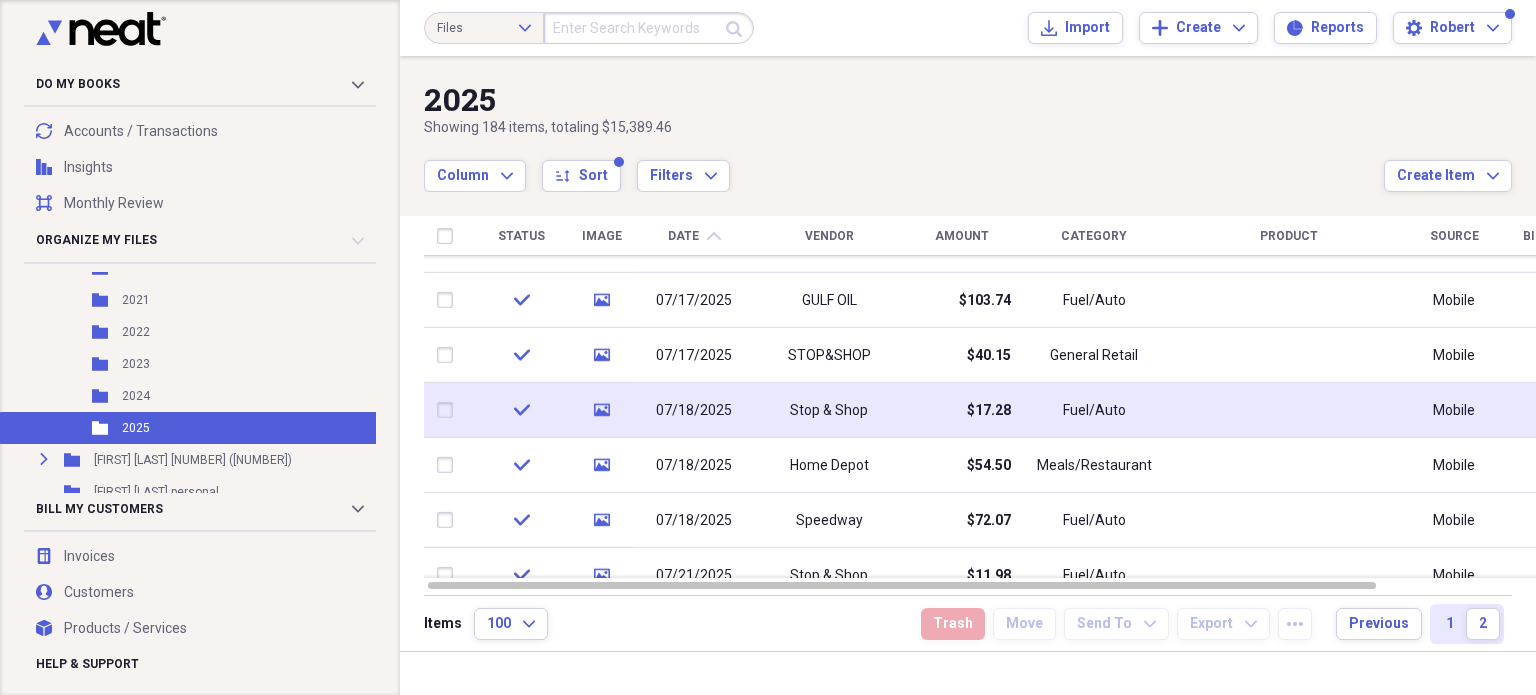 click on "Stop & Shop" at bounding box center [829, 410] 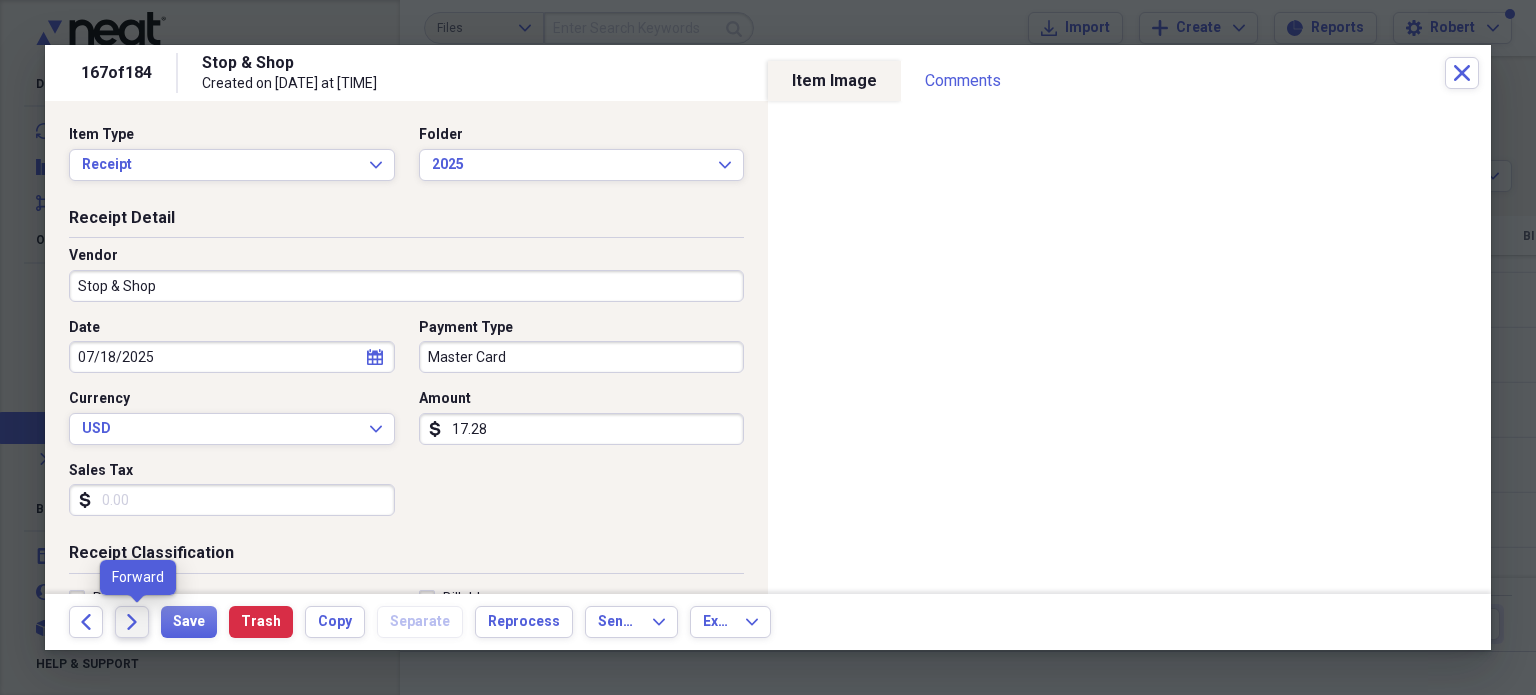 click on "Forward" at bounding box center [132, 622] 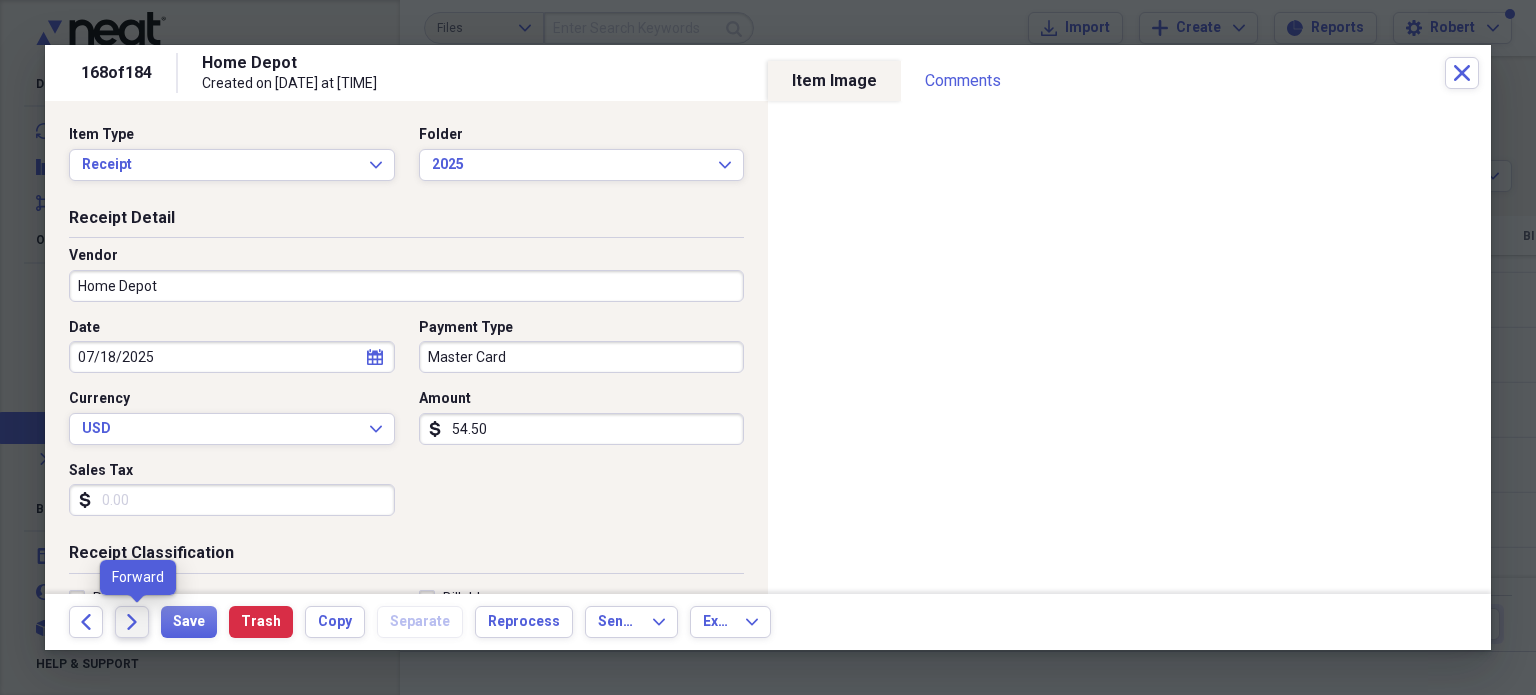click on "Forward" 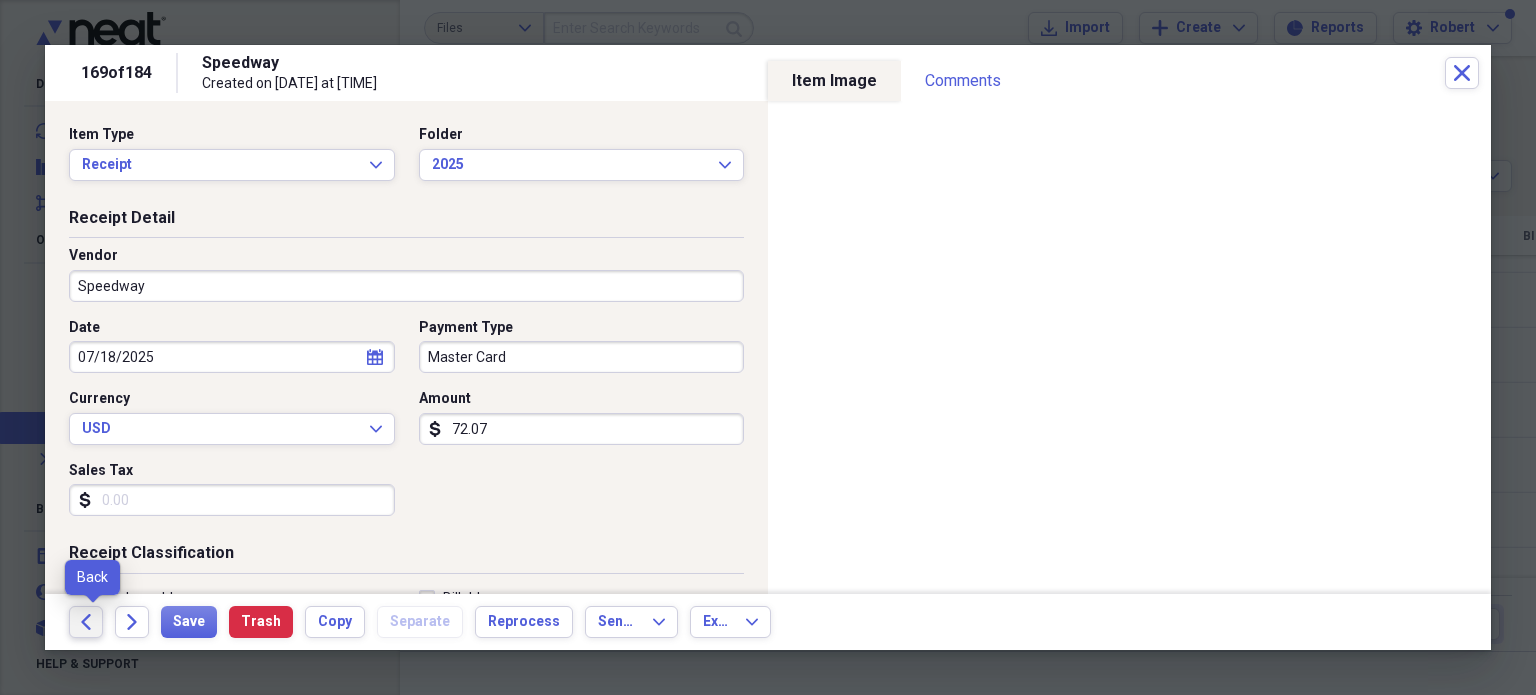 click on "Back" 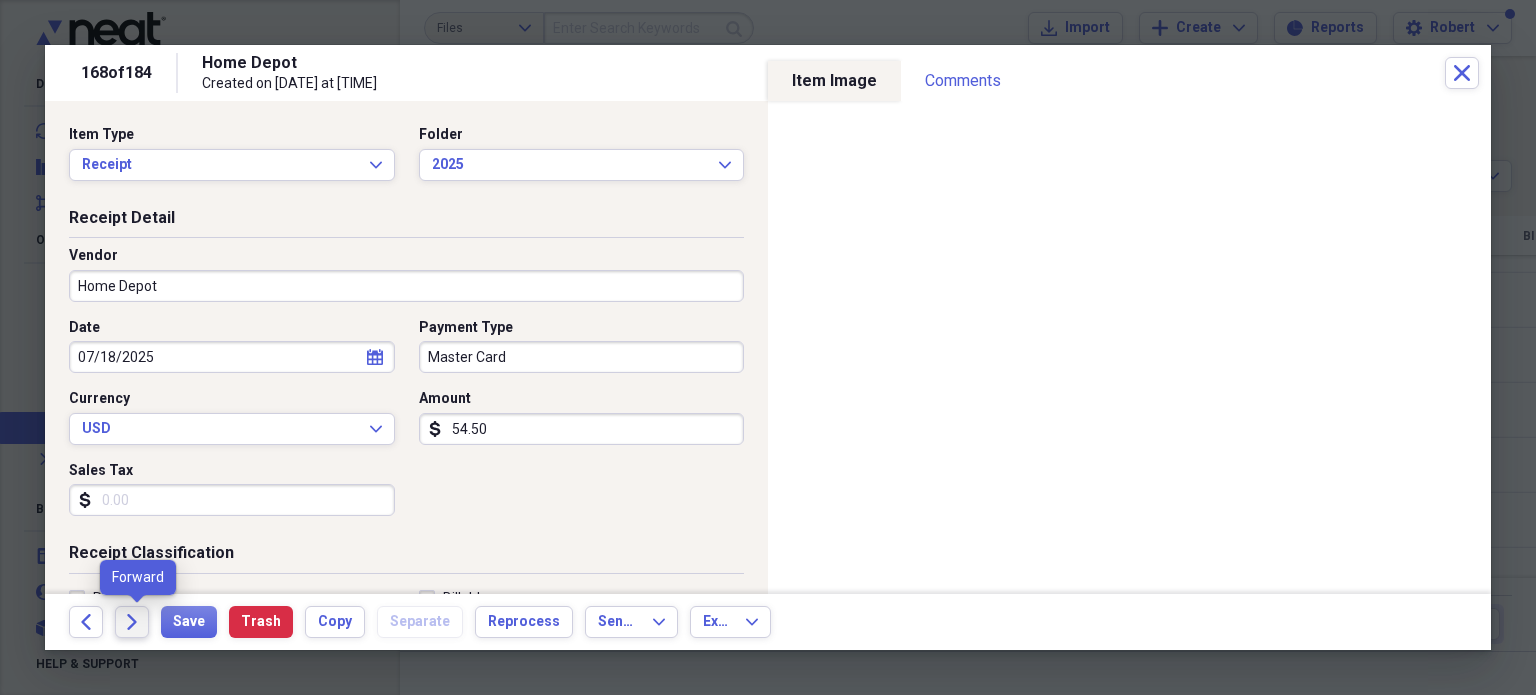 click 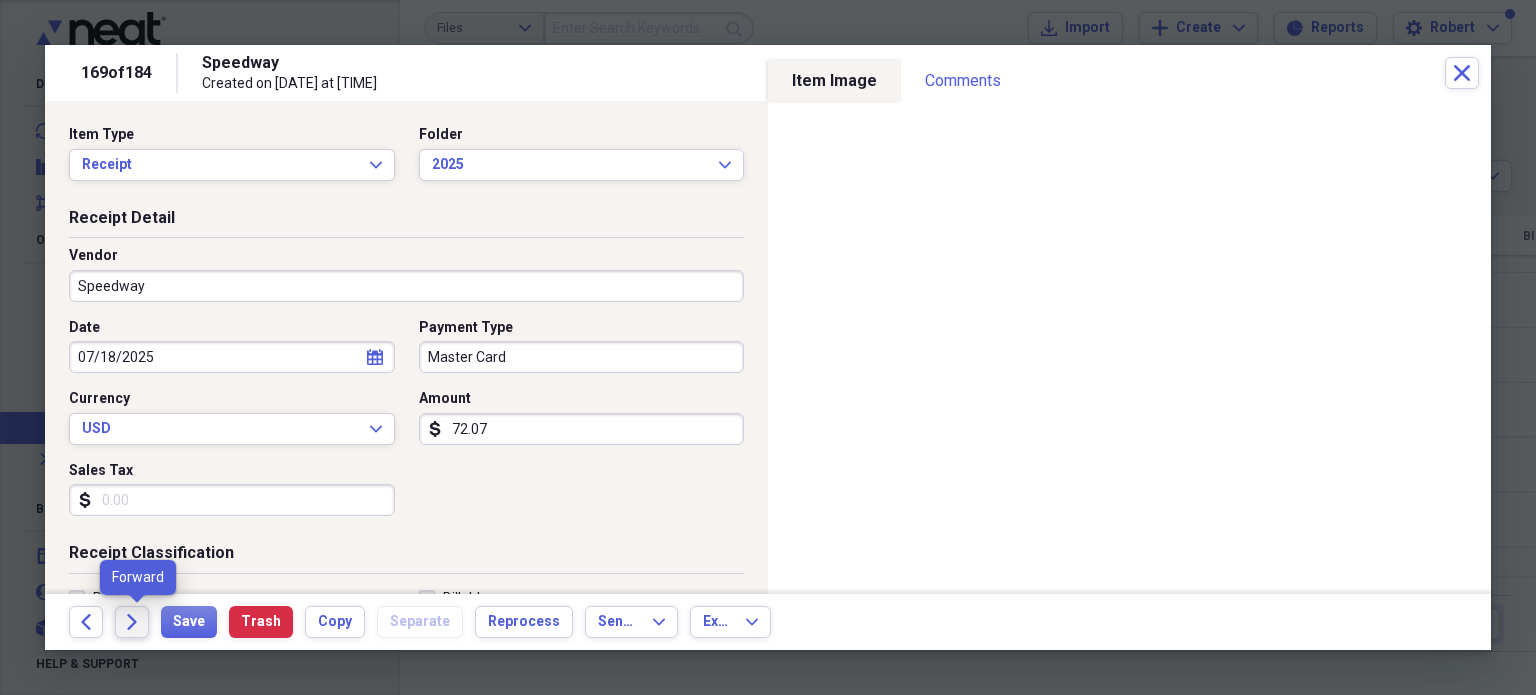 click 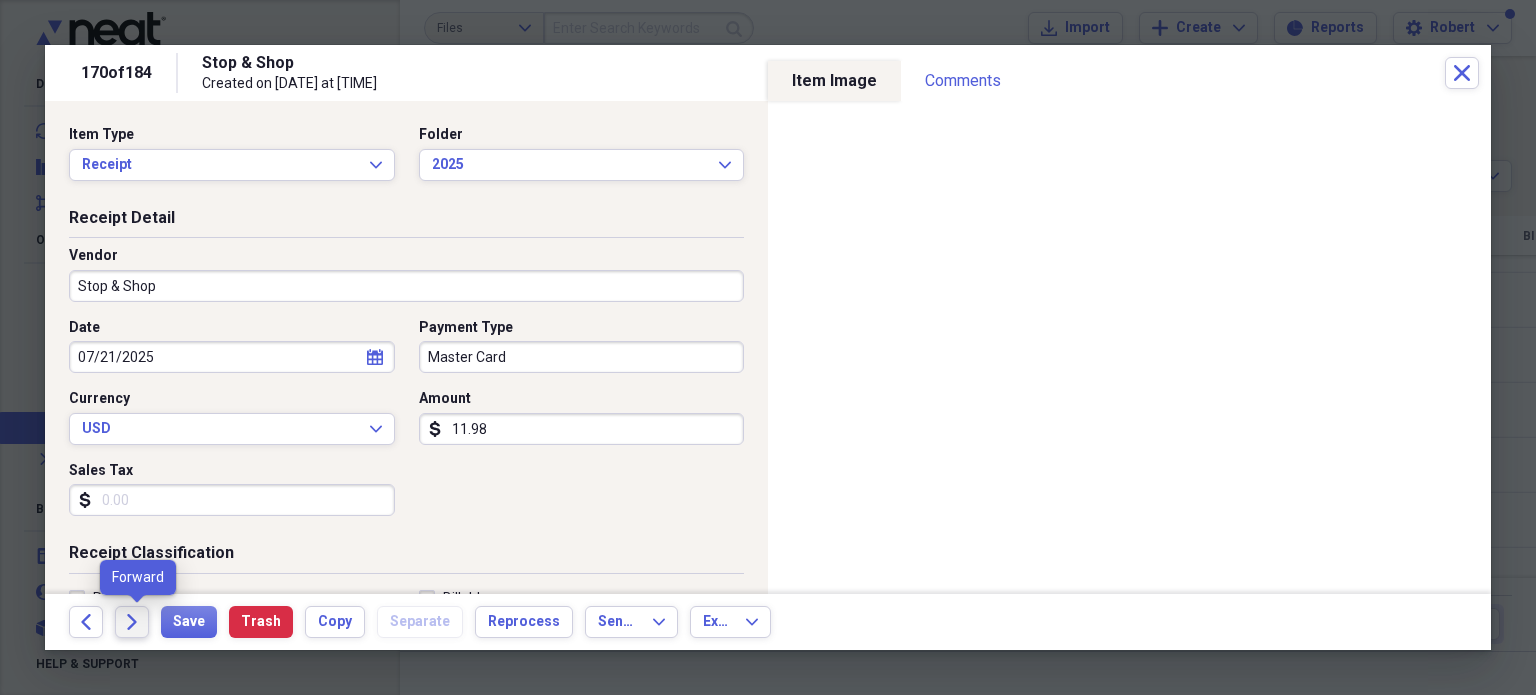 click on "Forward" 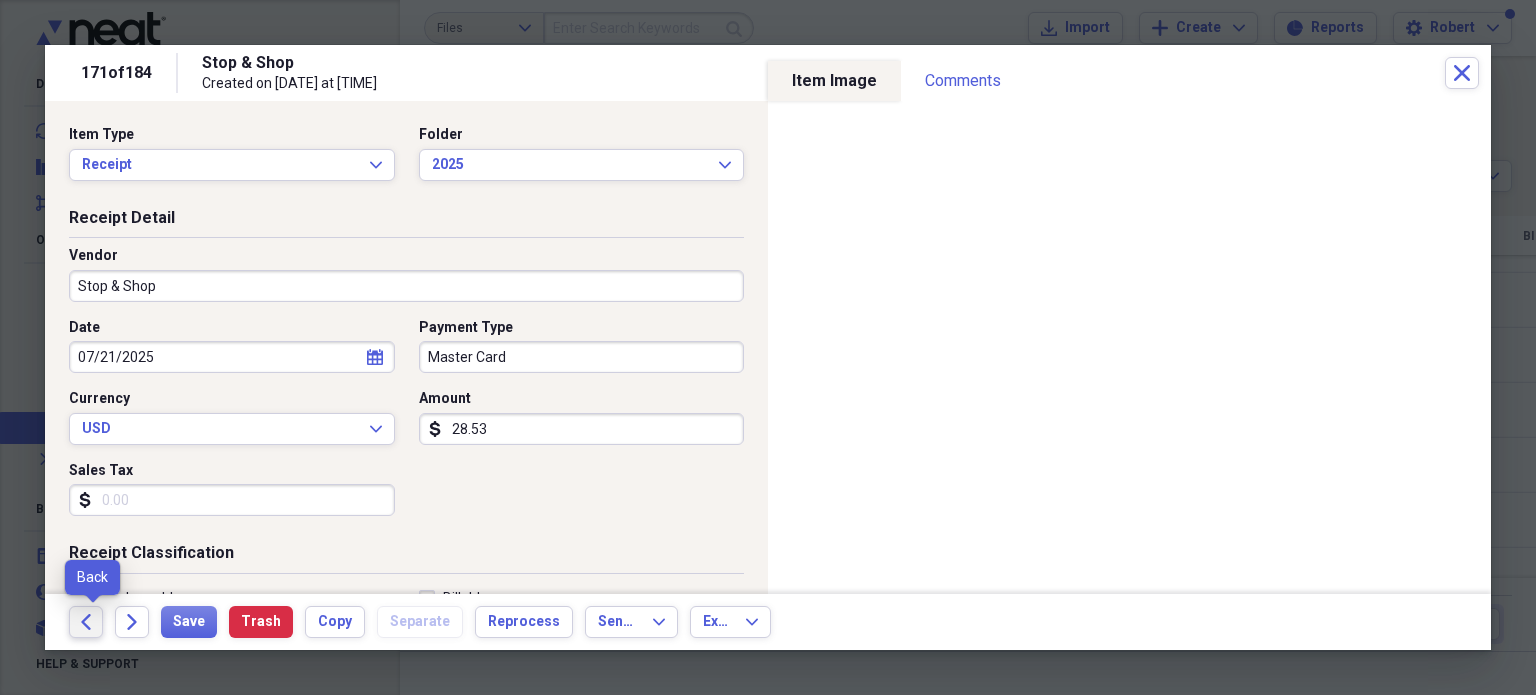 click on "Back" at bounding box center [86, 622] 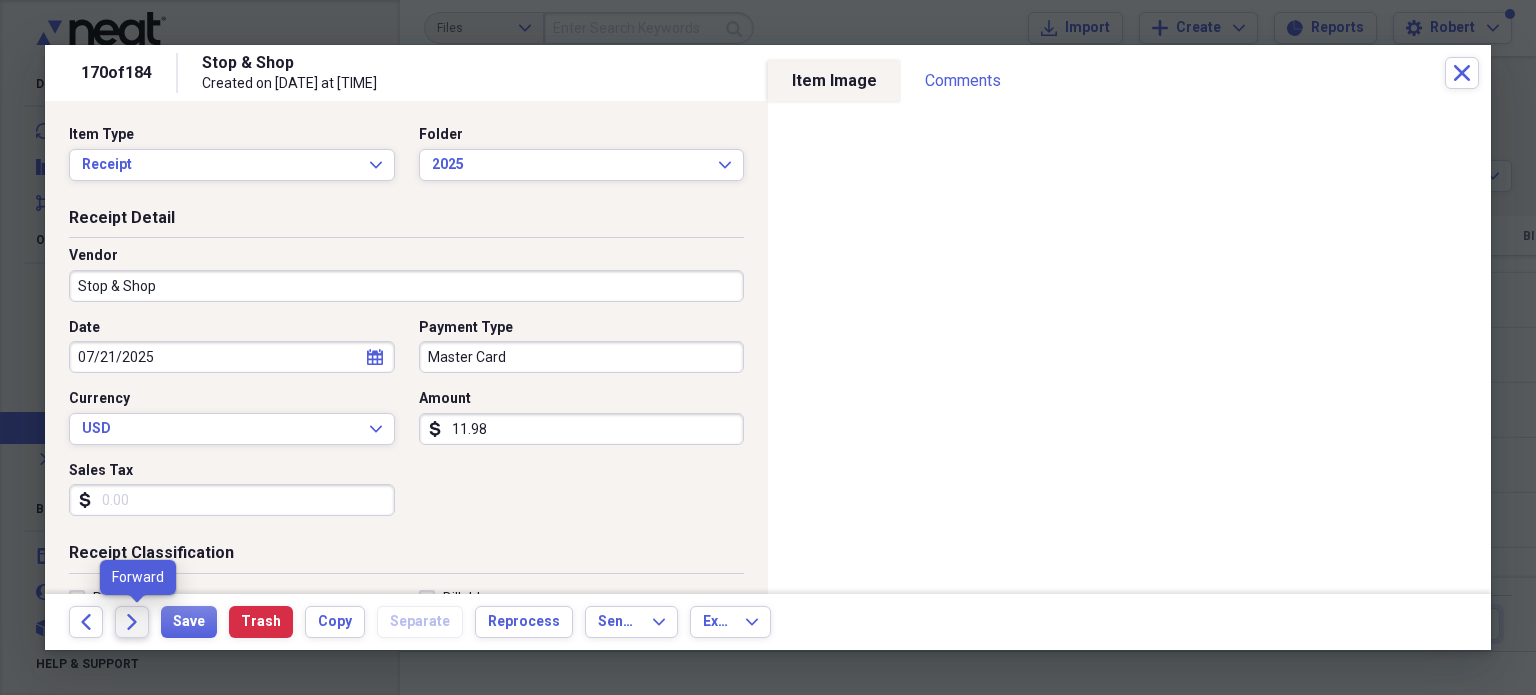 click on "Forward" at bounding box center [132, 622] 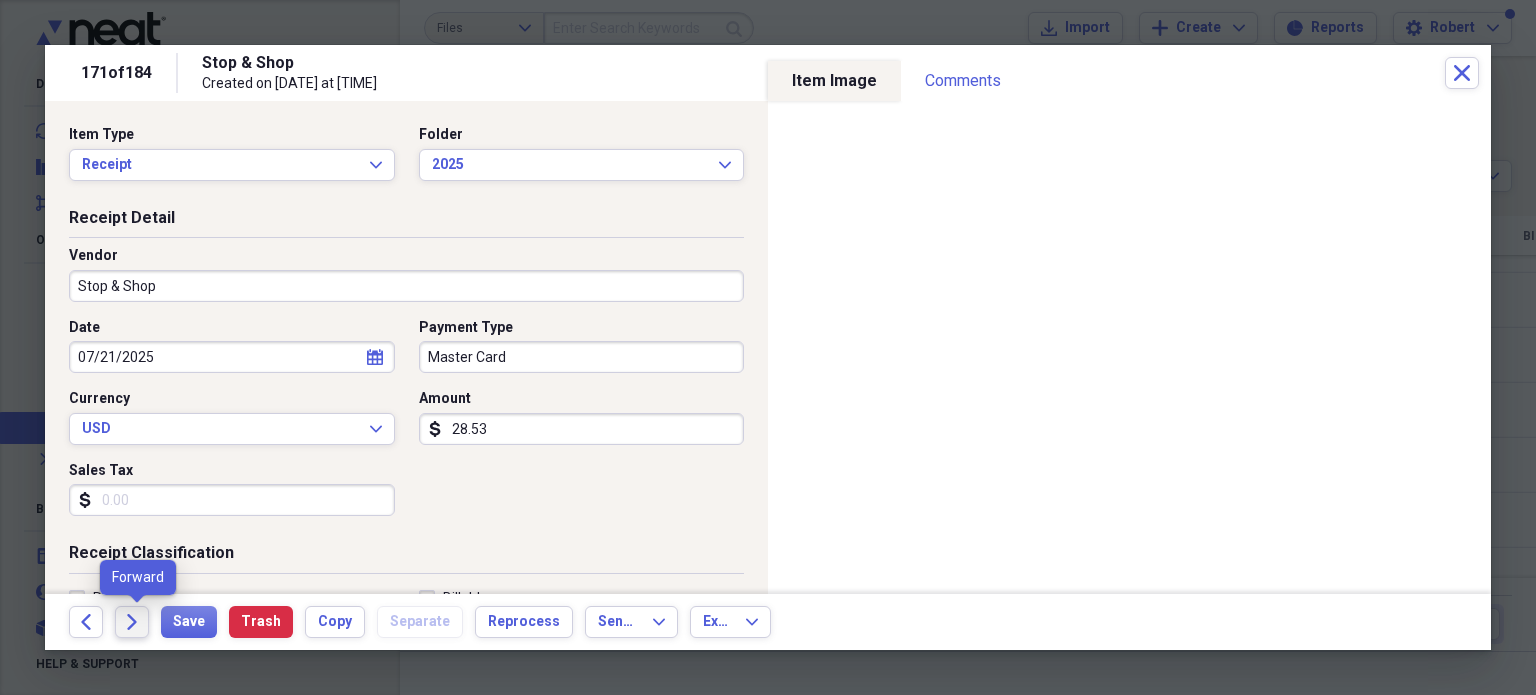 click on "Forward" at bounding box center [132, 622] 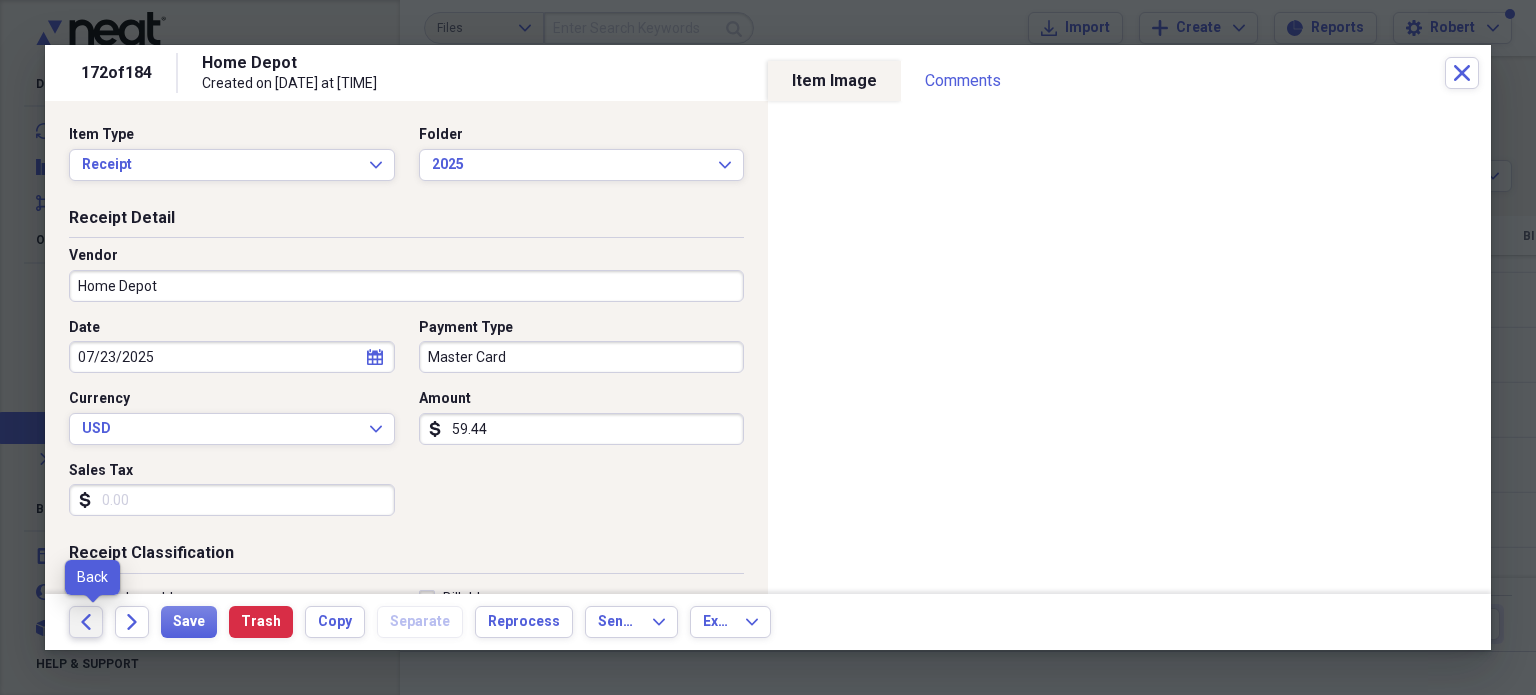 click 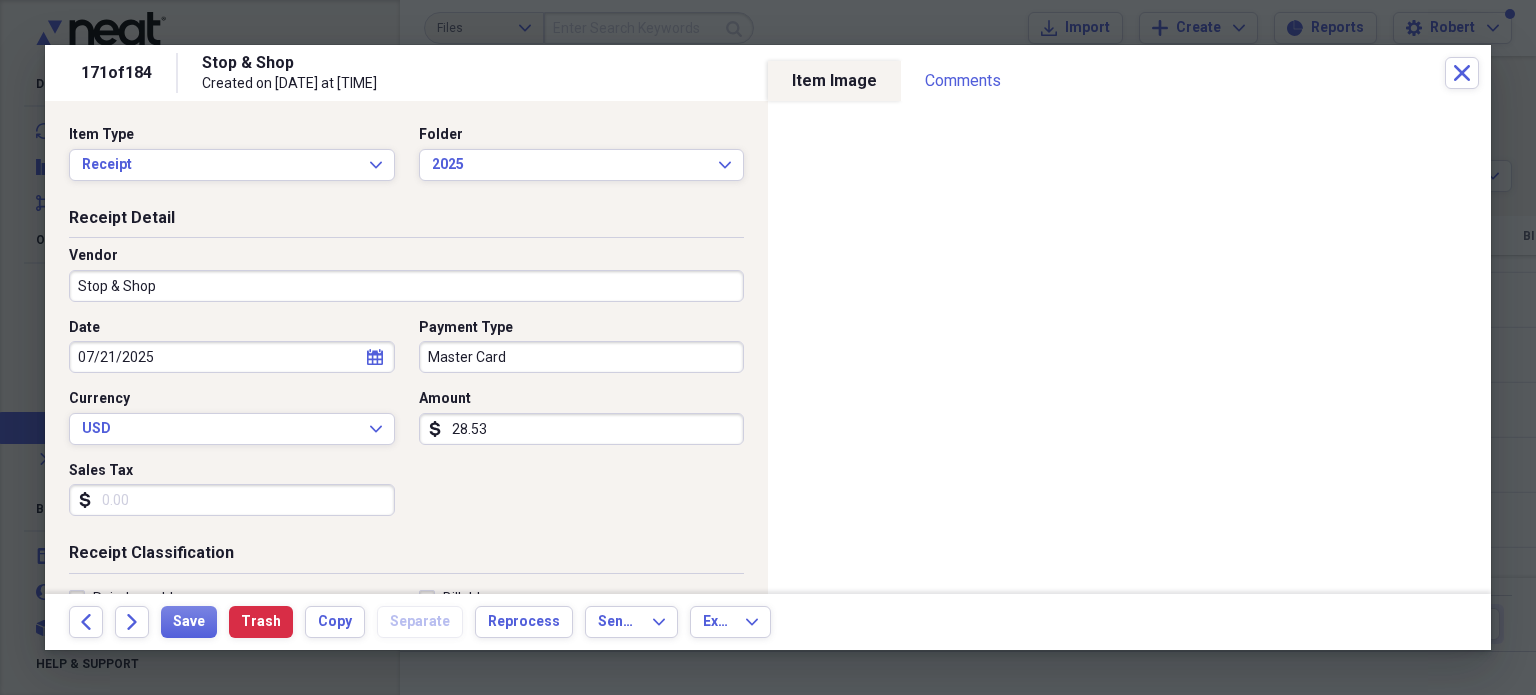 click 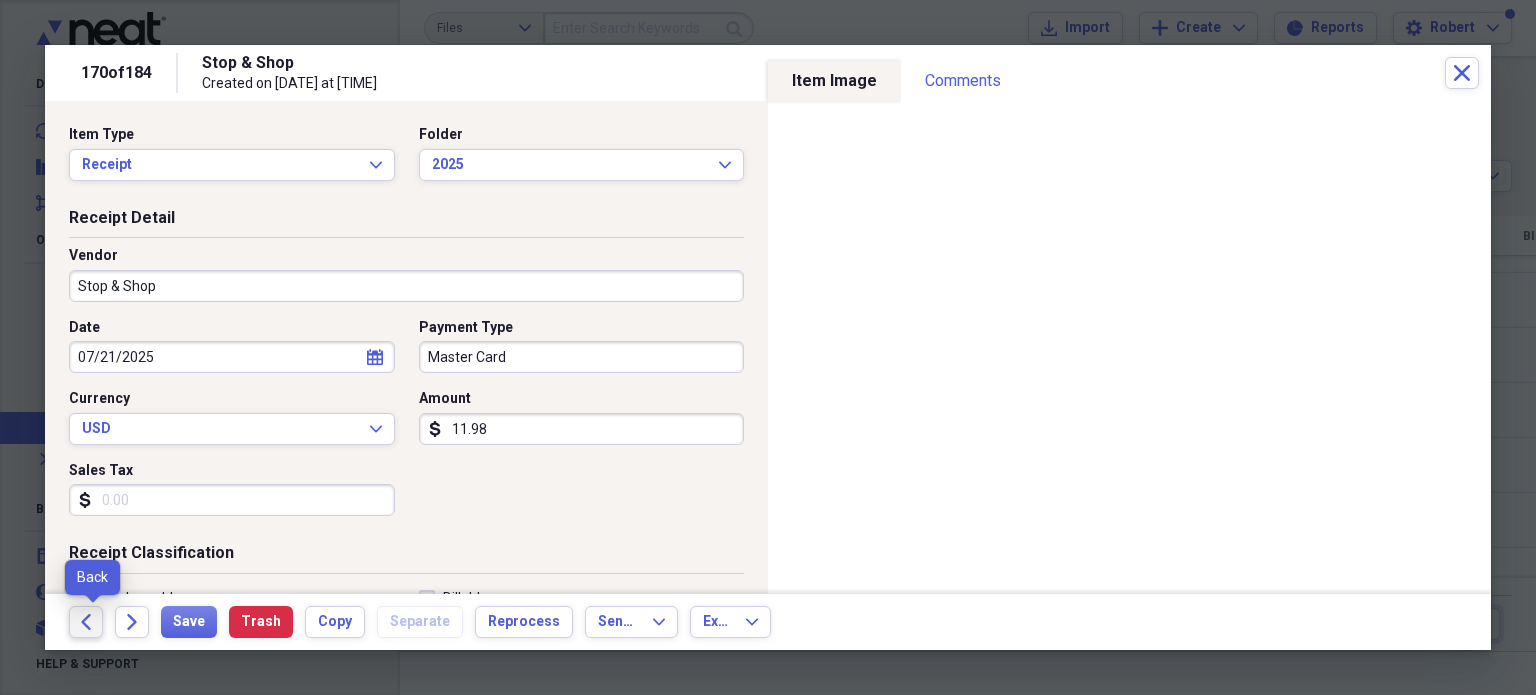 click 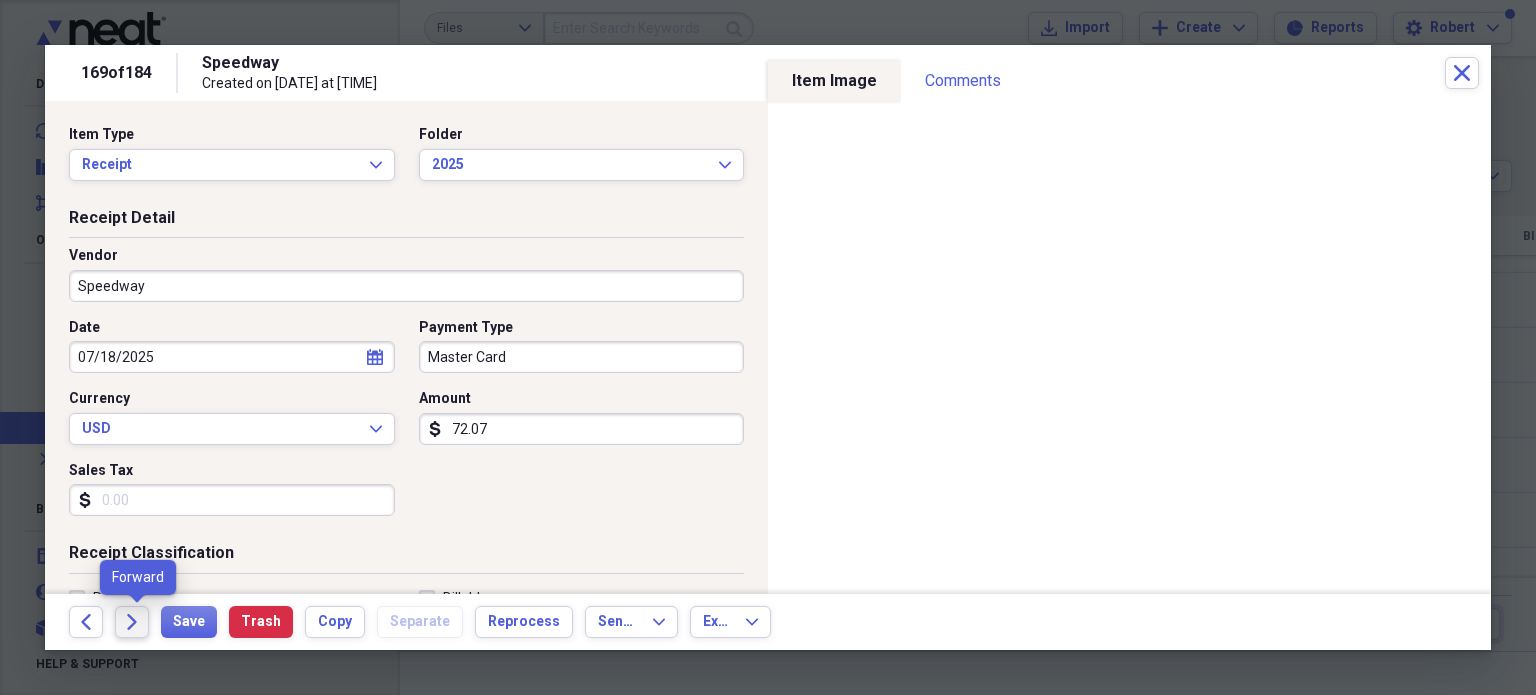 click on "Forward" at bounding box center [132, 622] 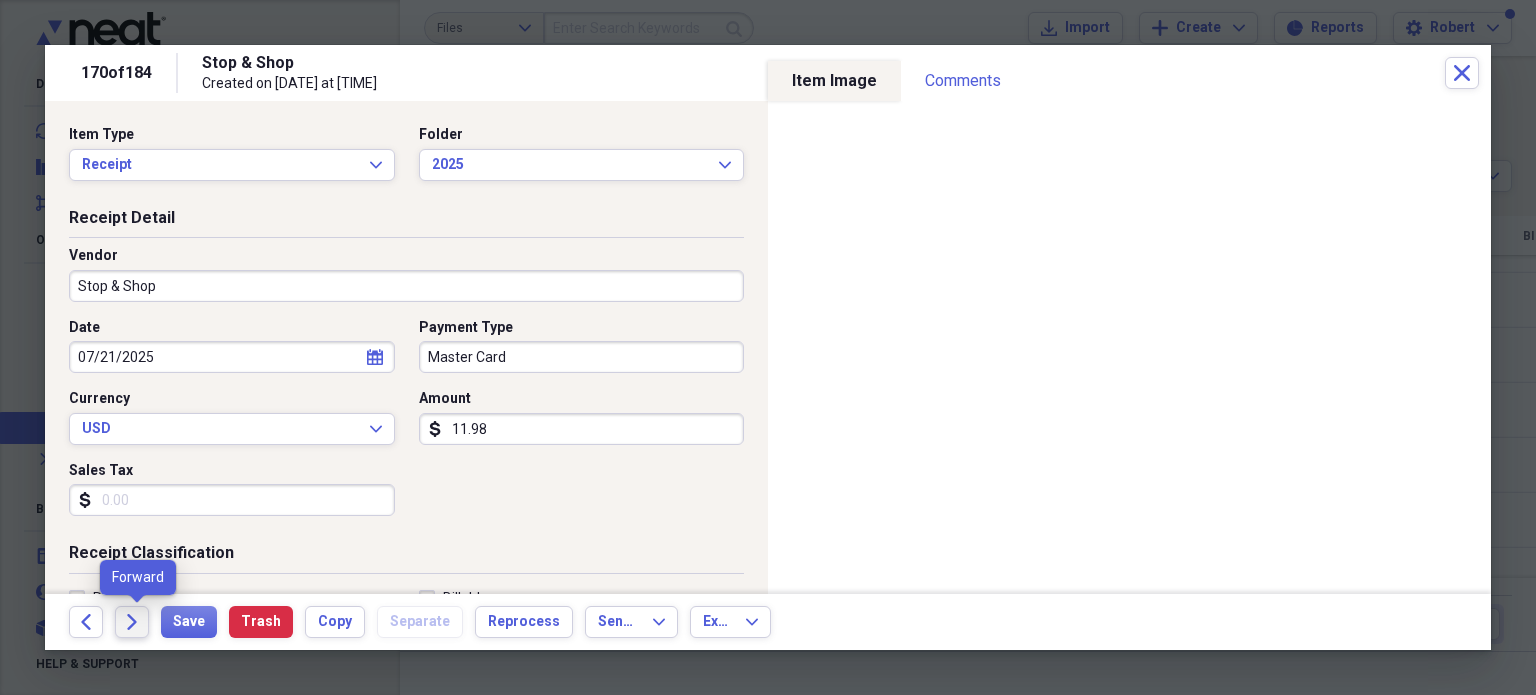 click on "Forward" 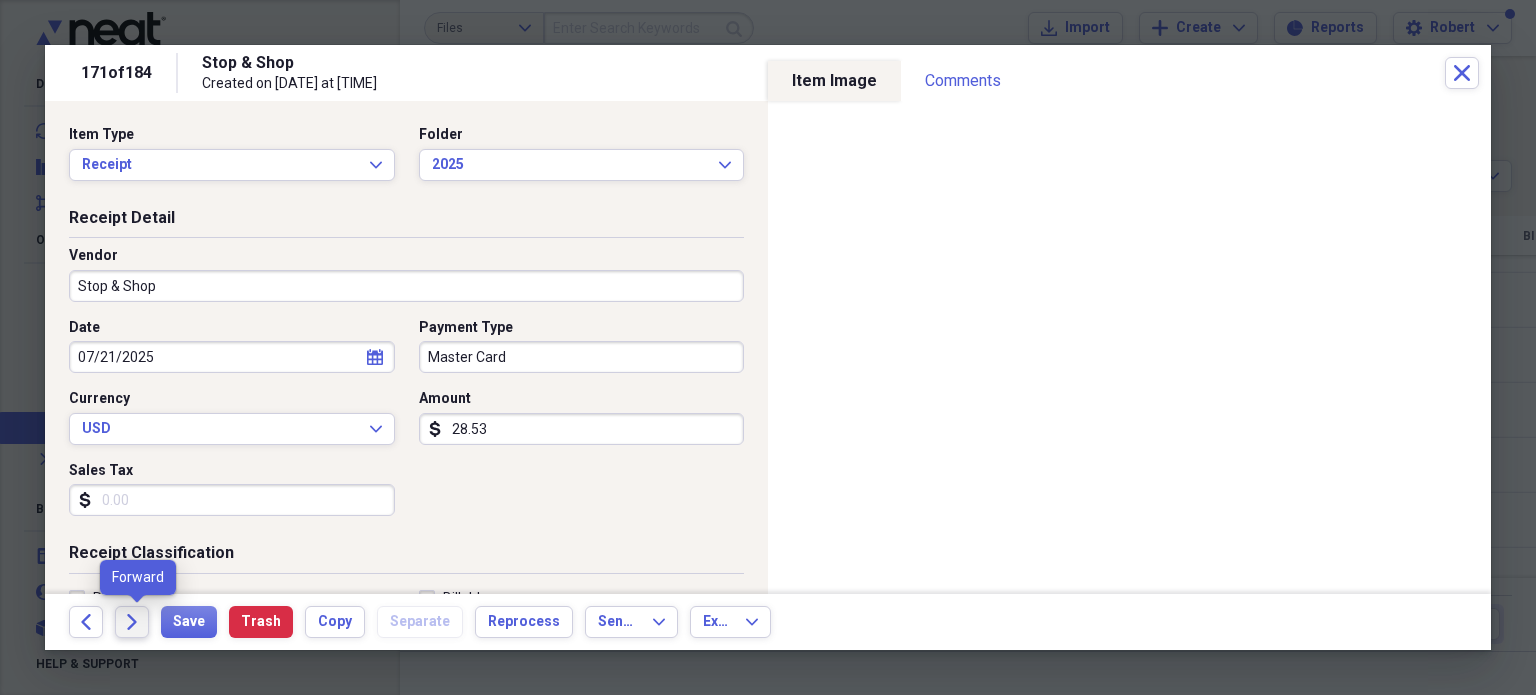 click on "Forward" 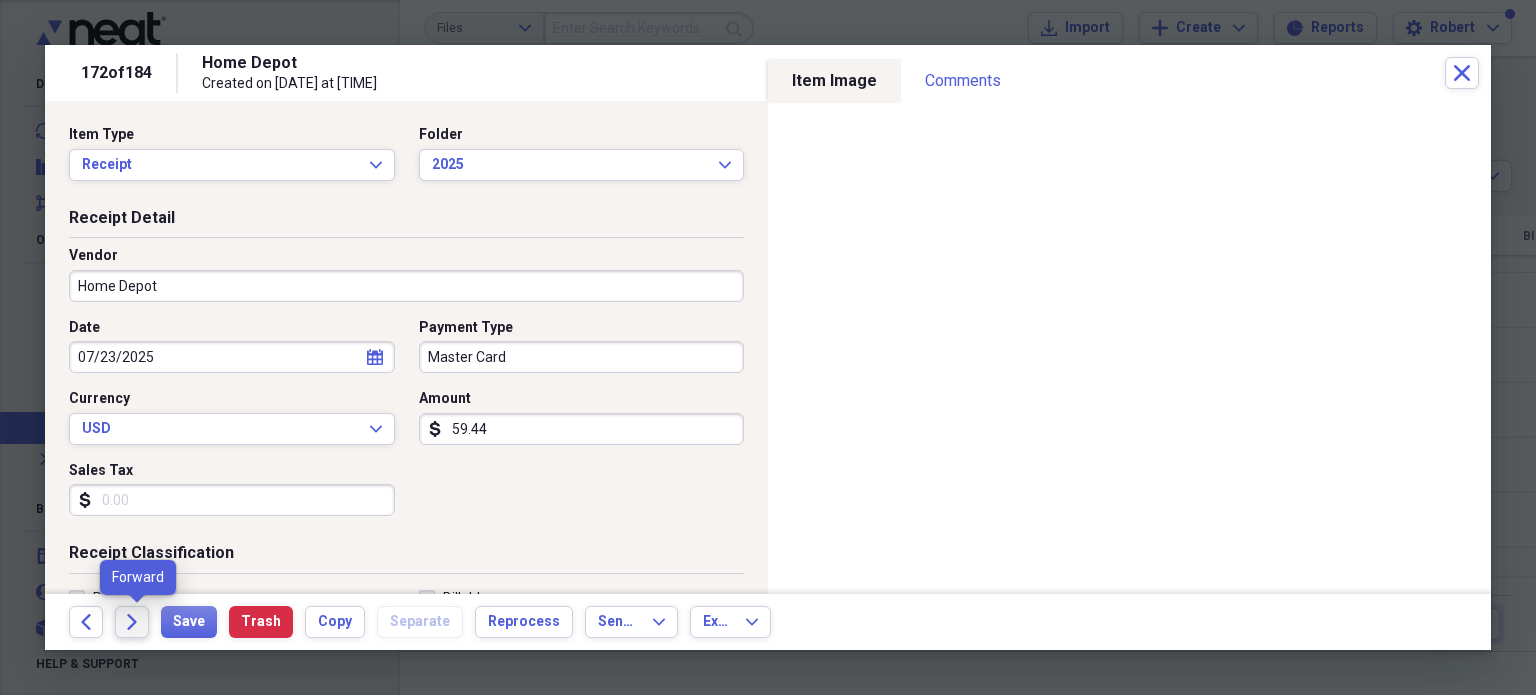 click 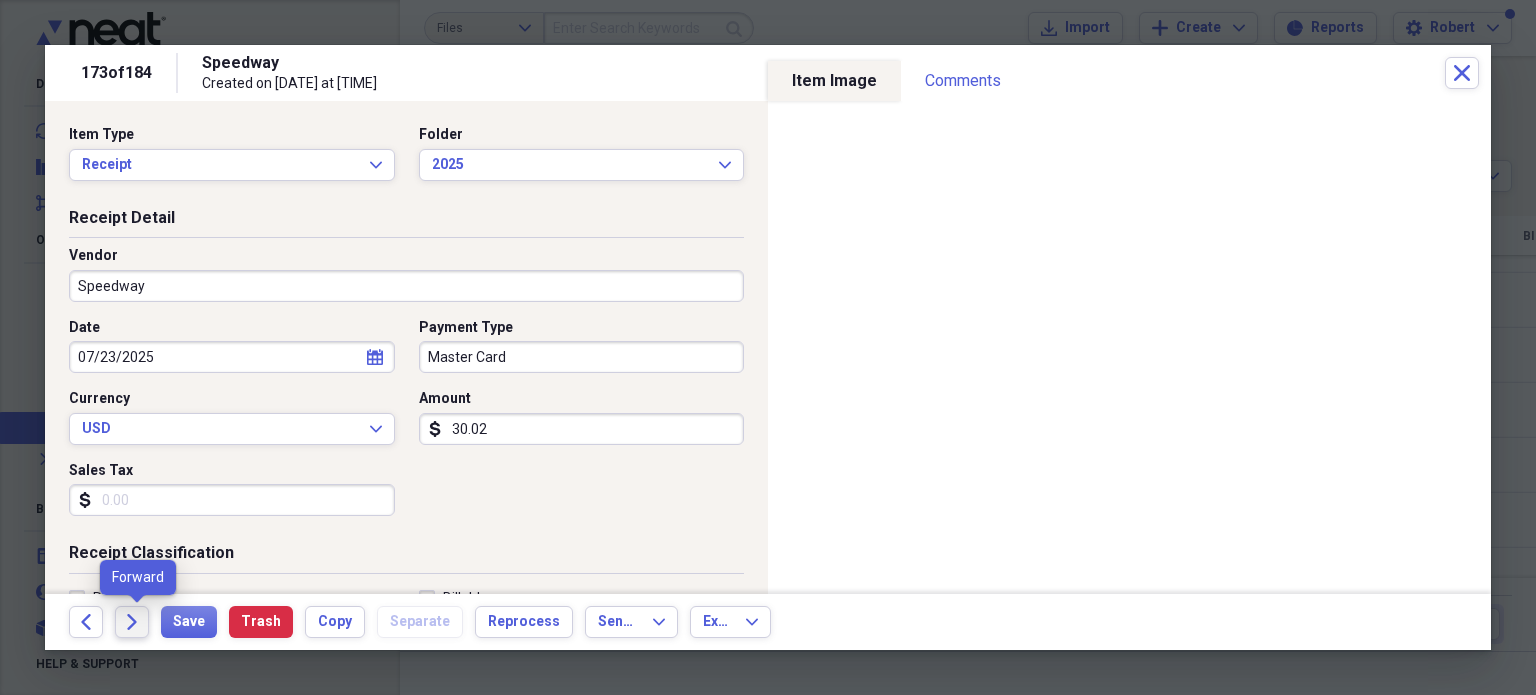 click on "Forward" at bounding box center (132, 622) 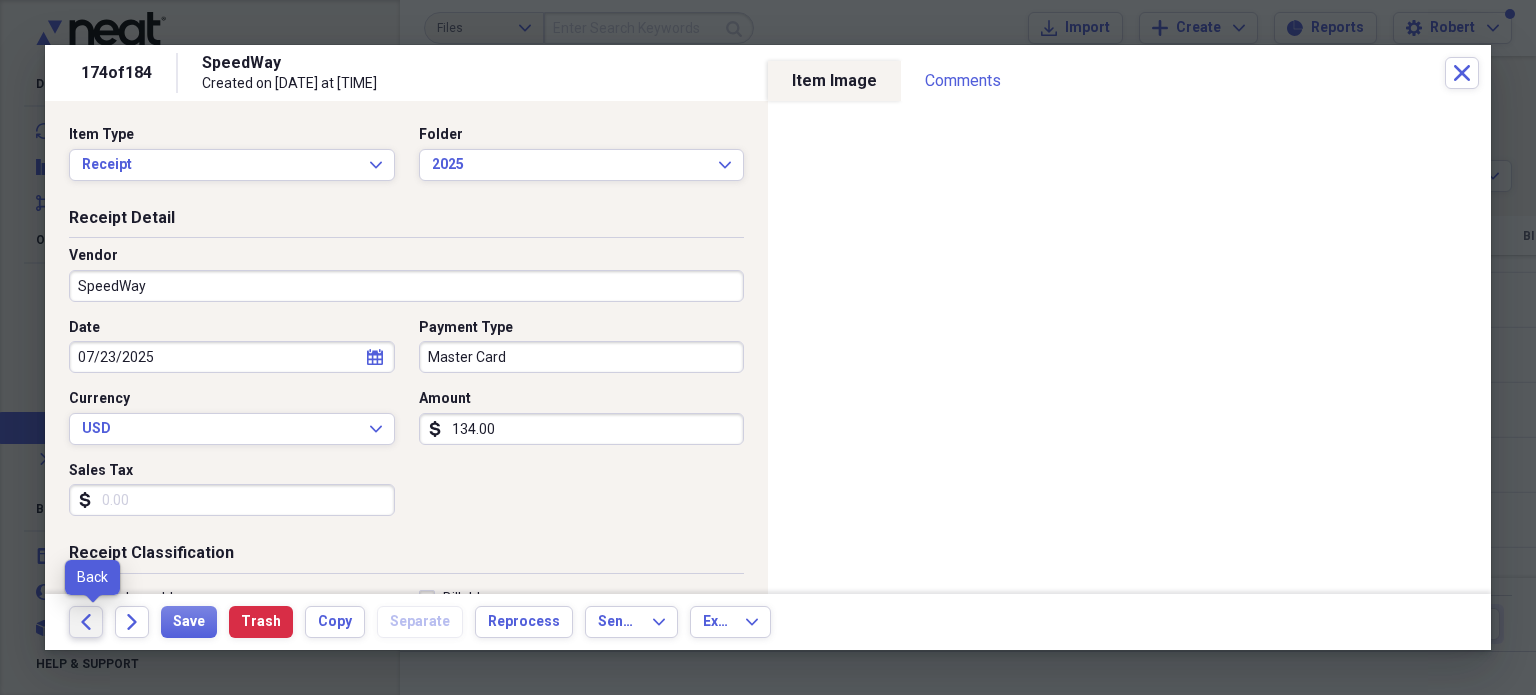 click on "Back" 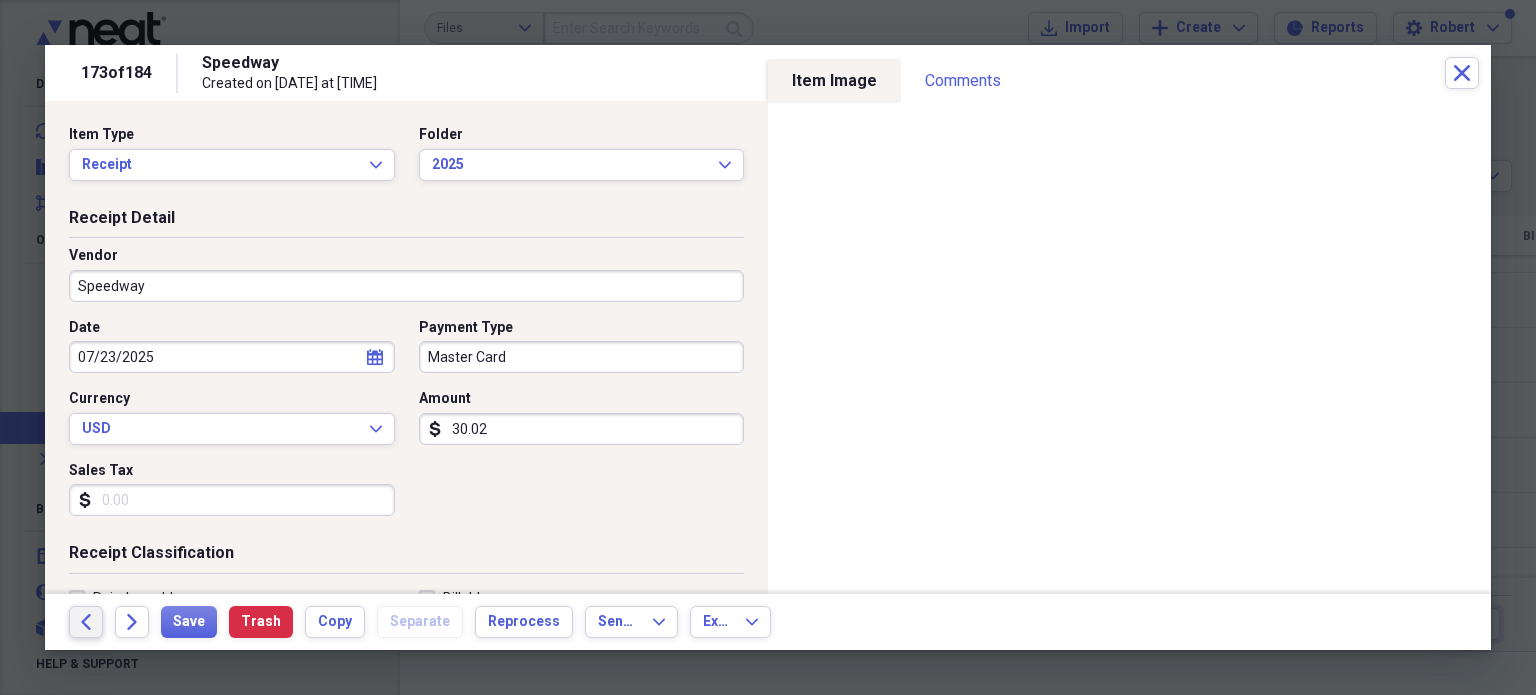 click on "Back" 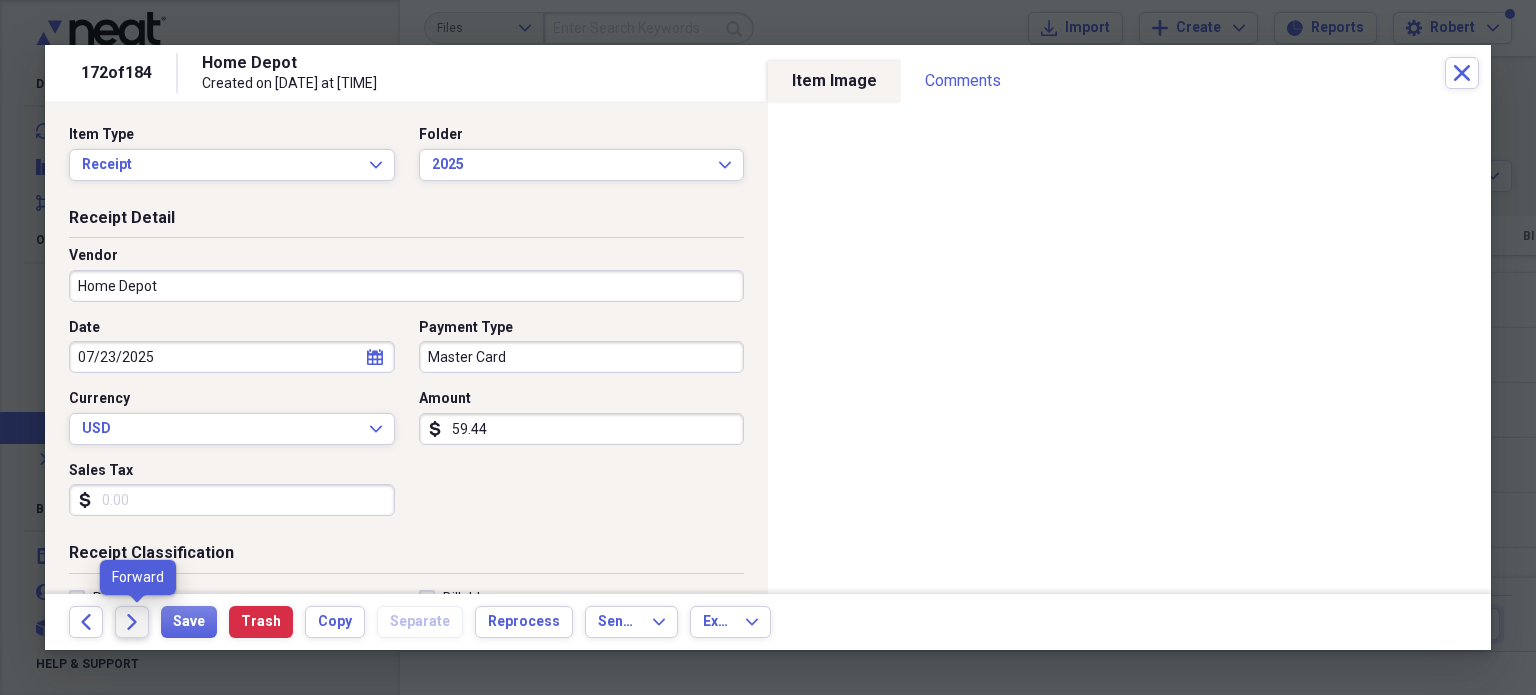 click on "Forward" 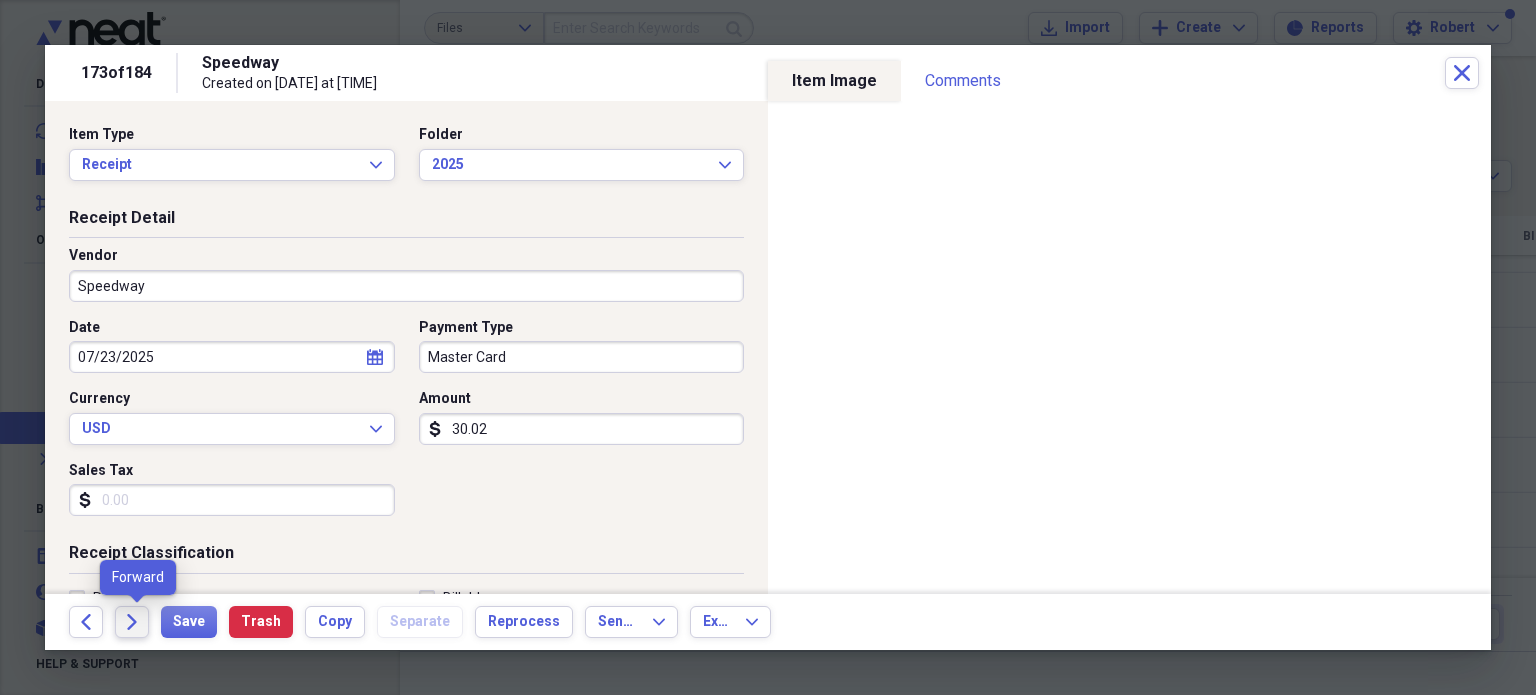 click on "Forward" 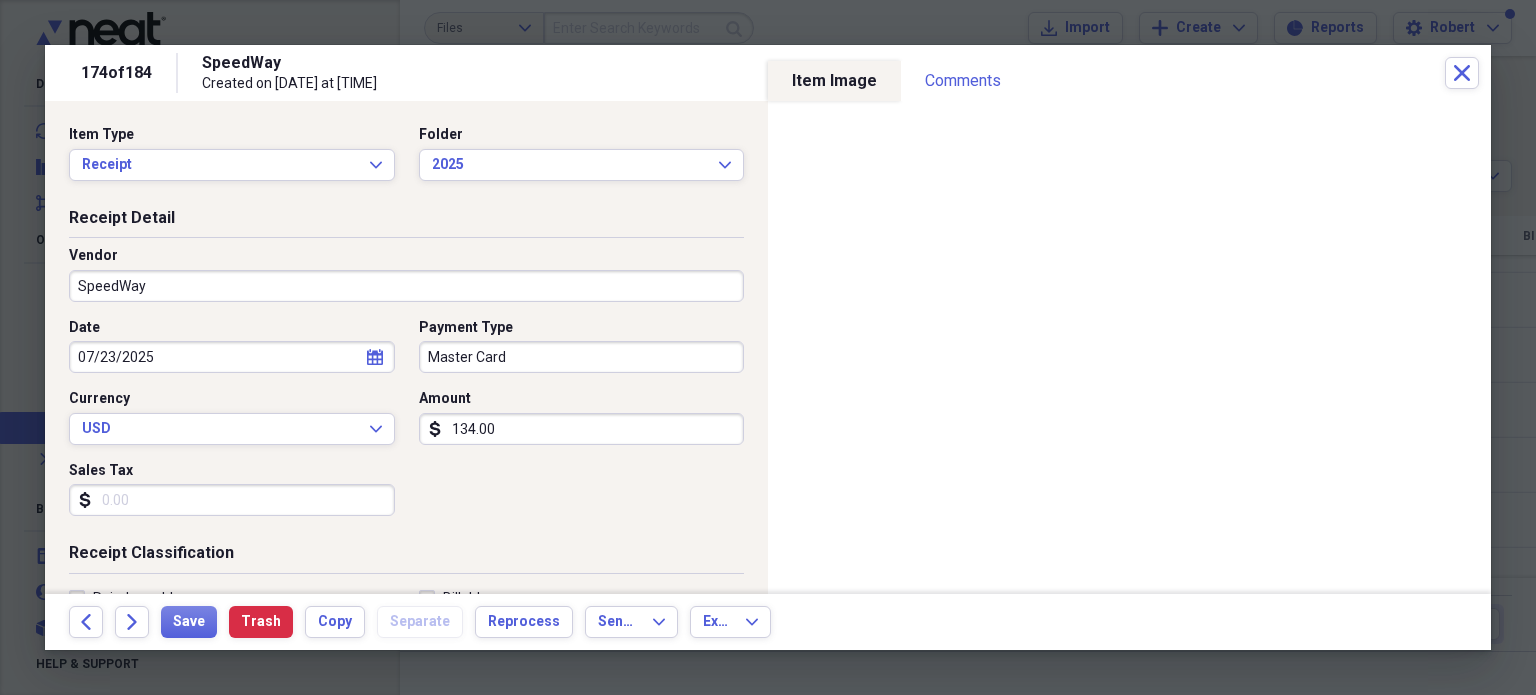click on "134.00" at bounding box center [582, 429] 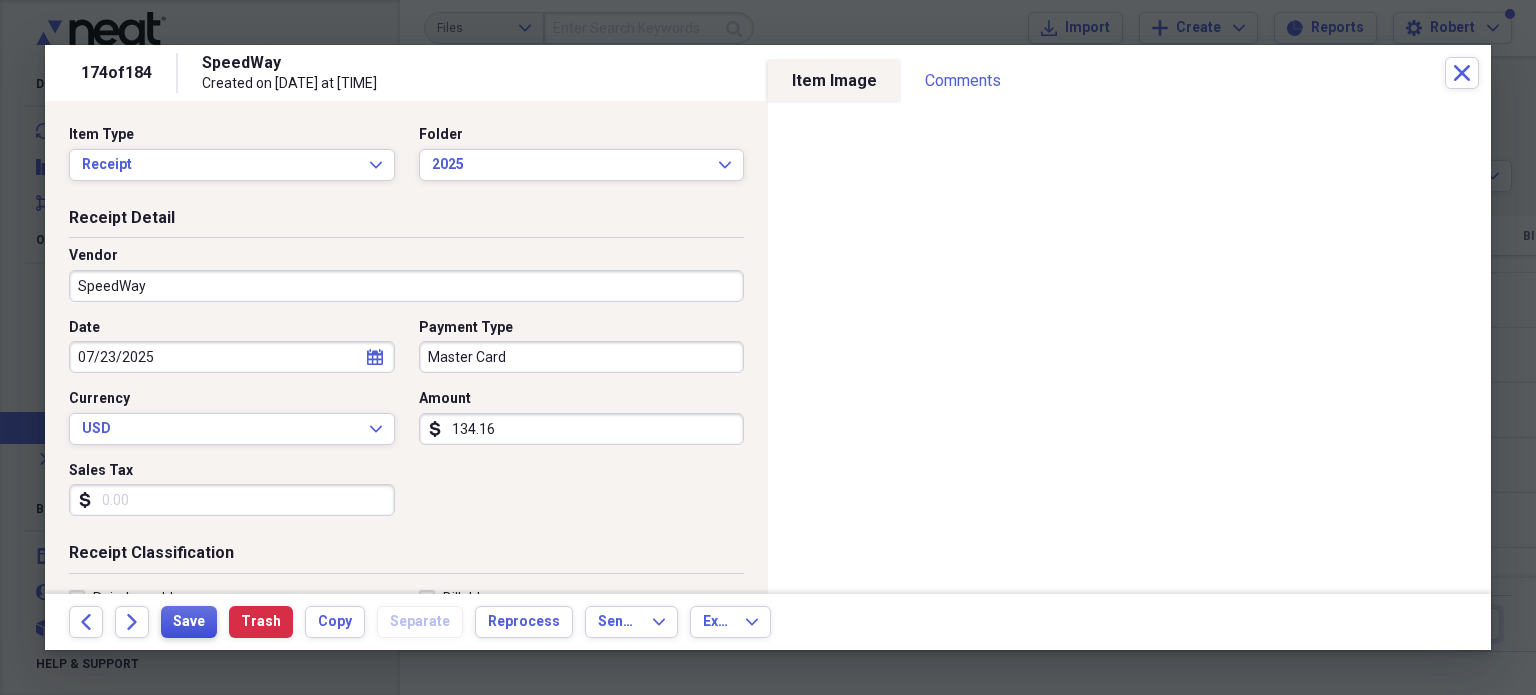 type on "134.16" 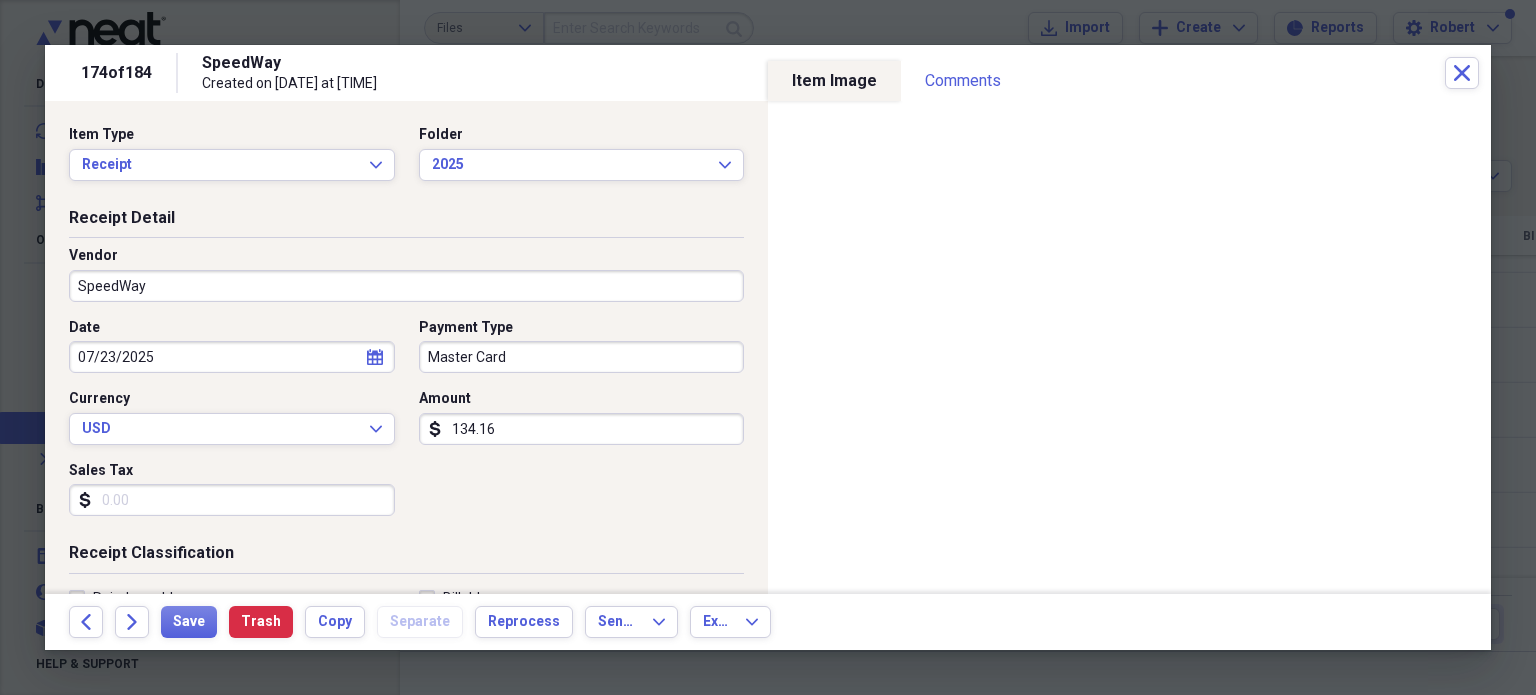 click at bounding box center [768, 347] 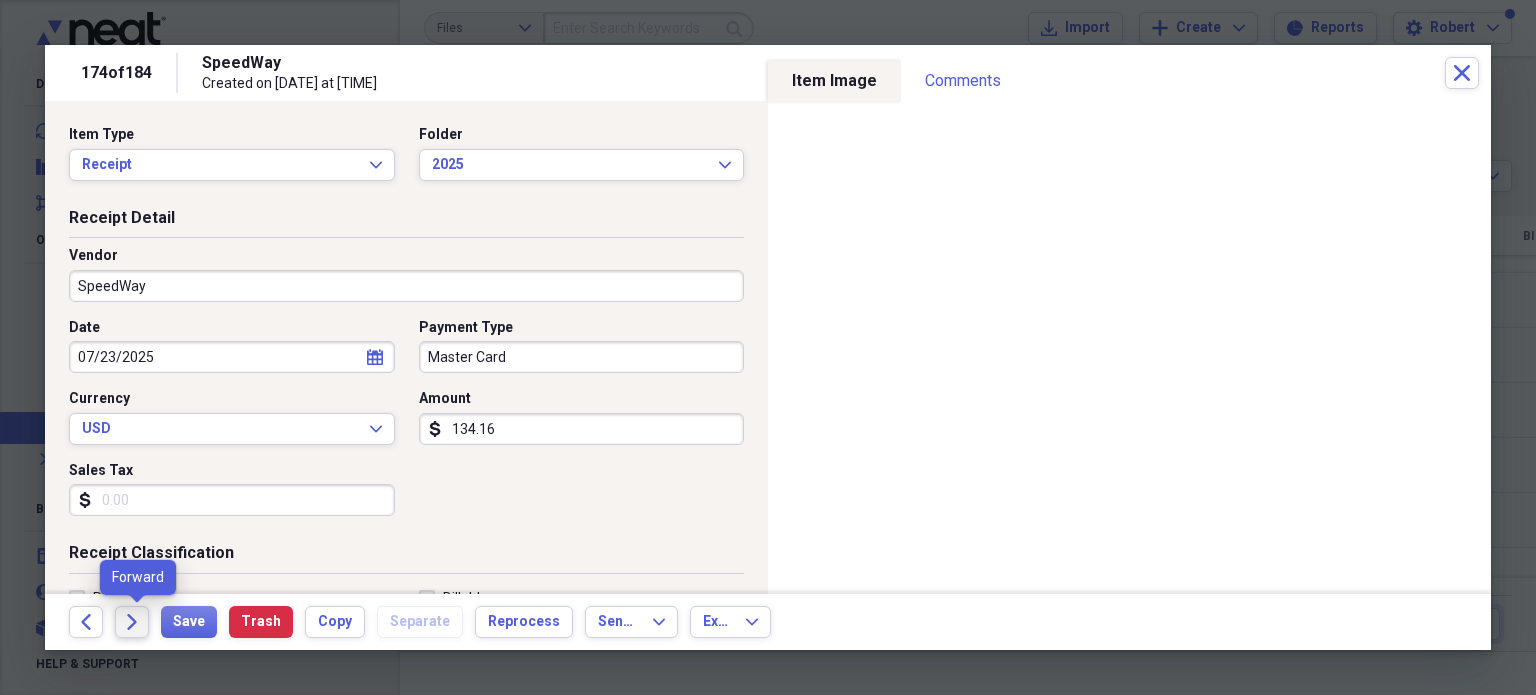 click 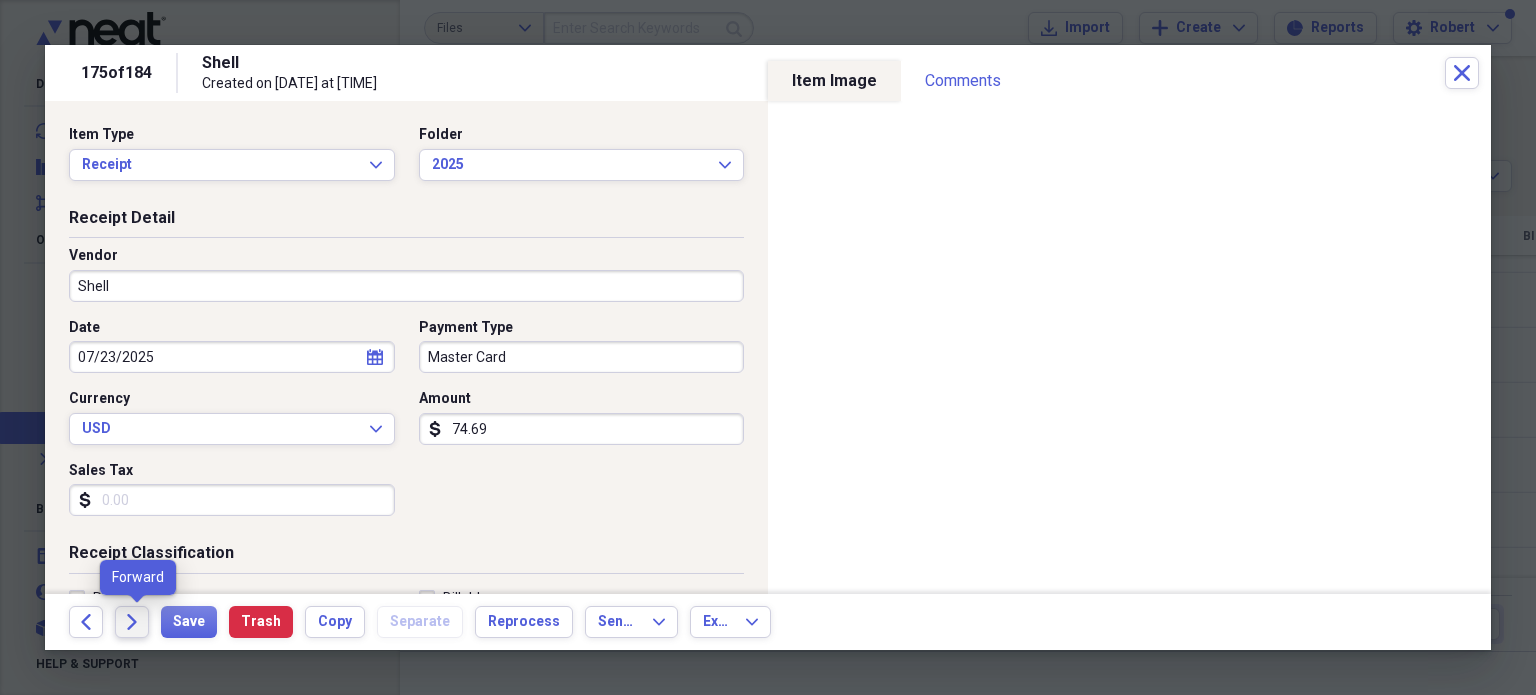 click on "Forward" at bounding box center [132, 622] 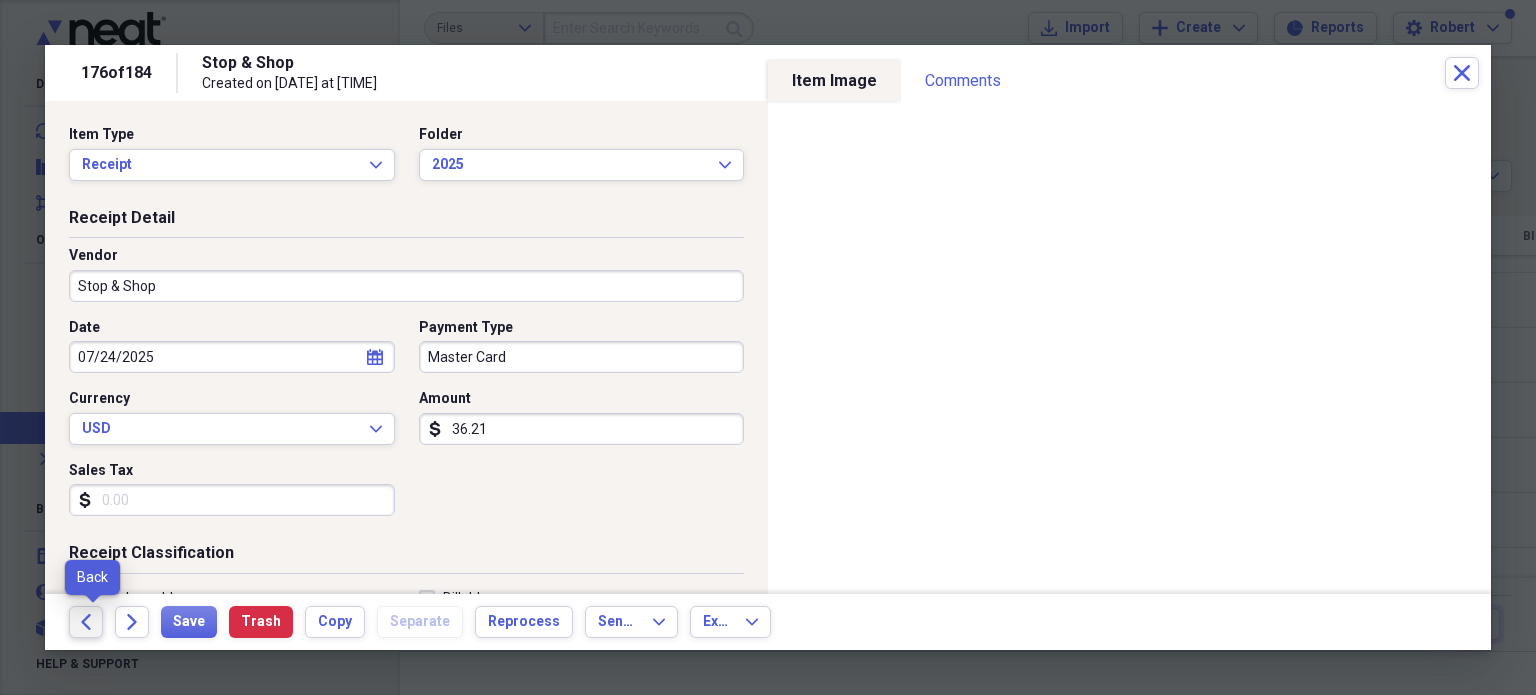 click on "Back" at bounding box center (86, 622) 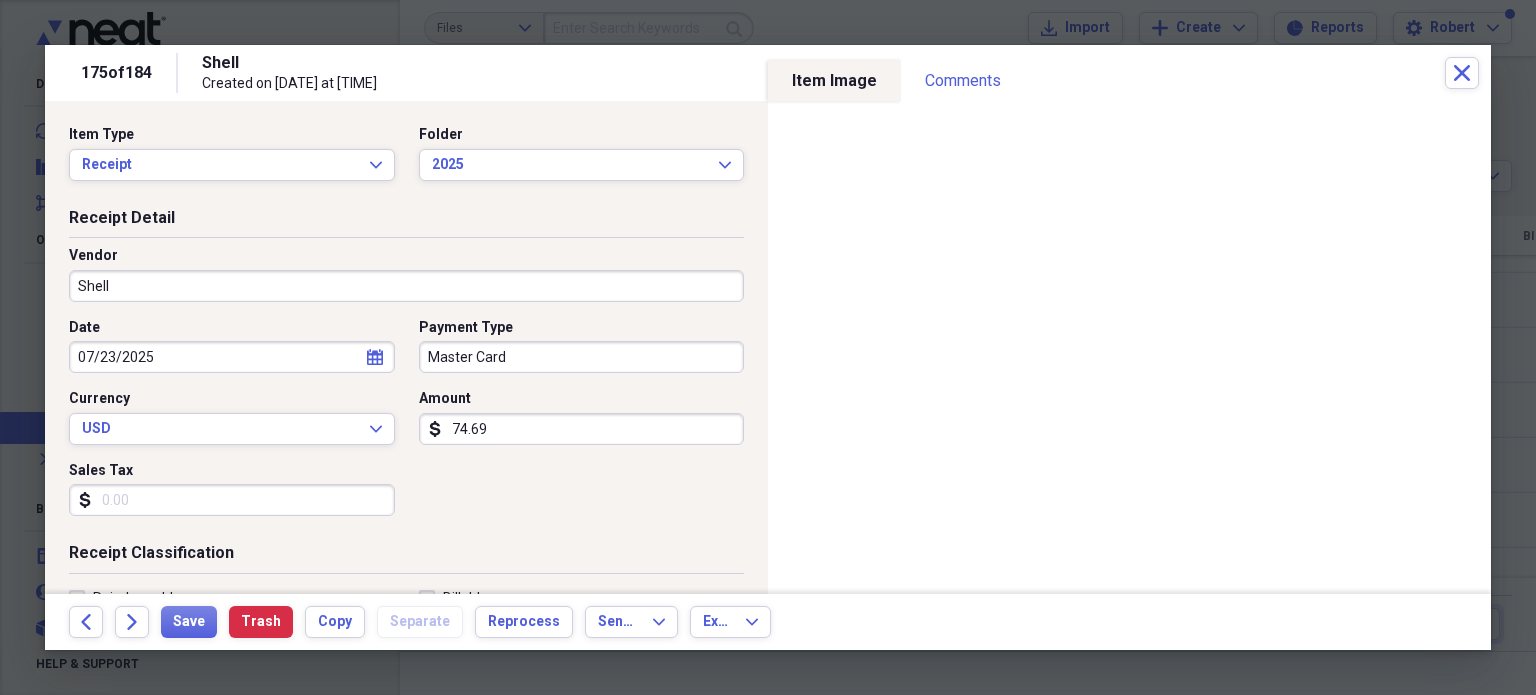 click on "Back" at bounding box center (86, 622) 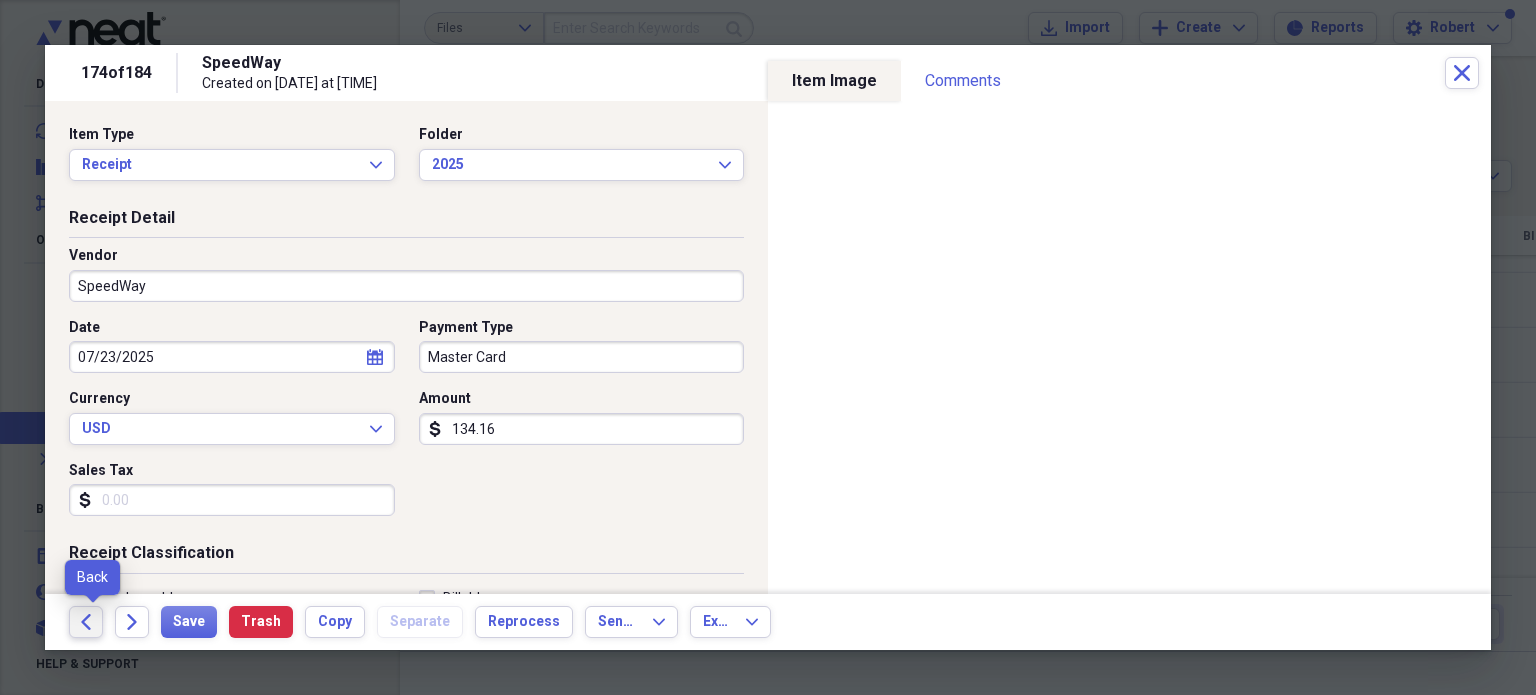 click on "Back" at bounding box center [86, 622] 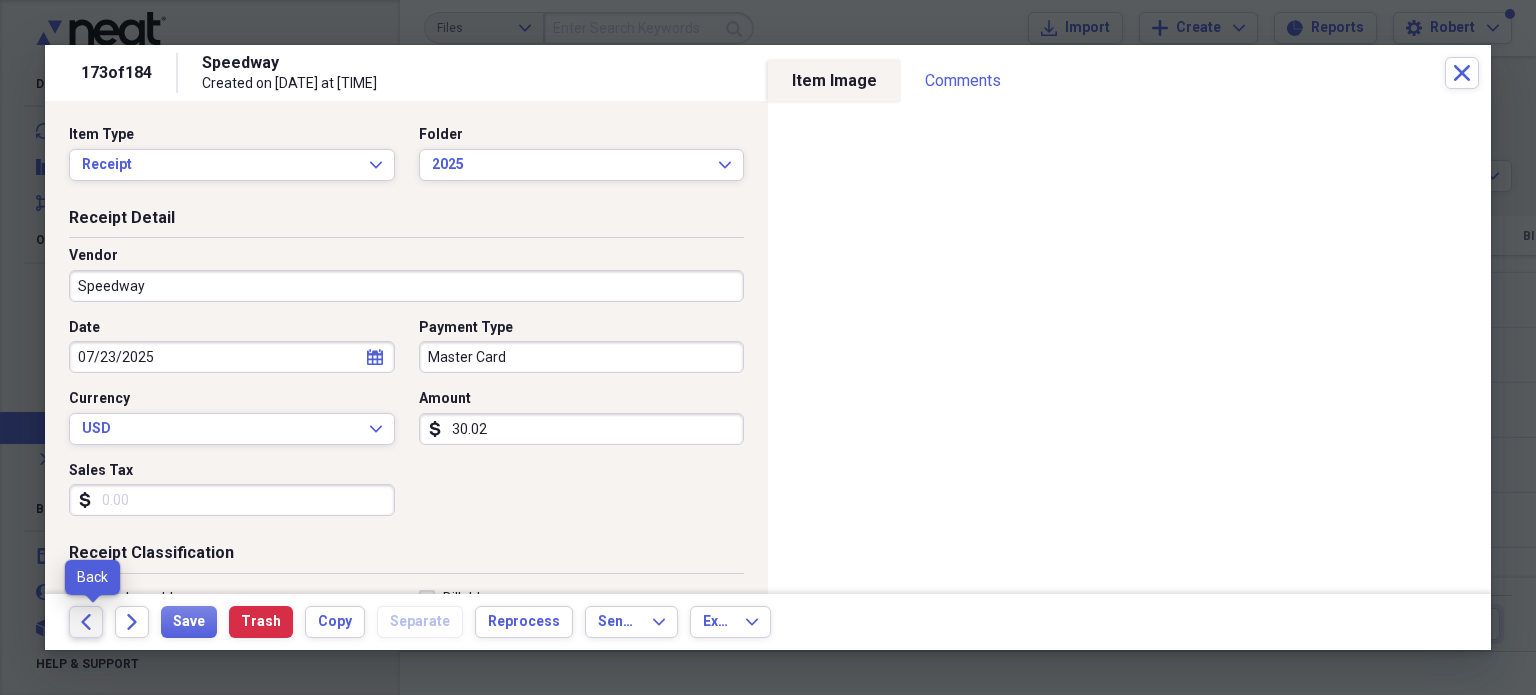 click on "Back" at bounding box center [86, 622] 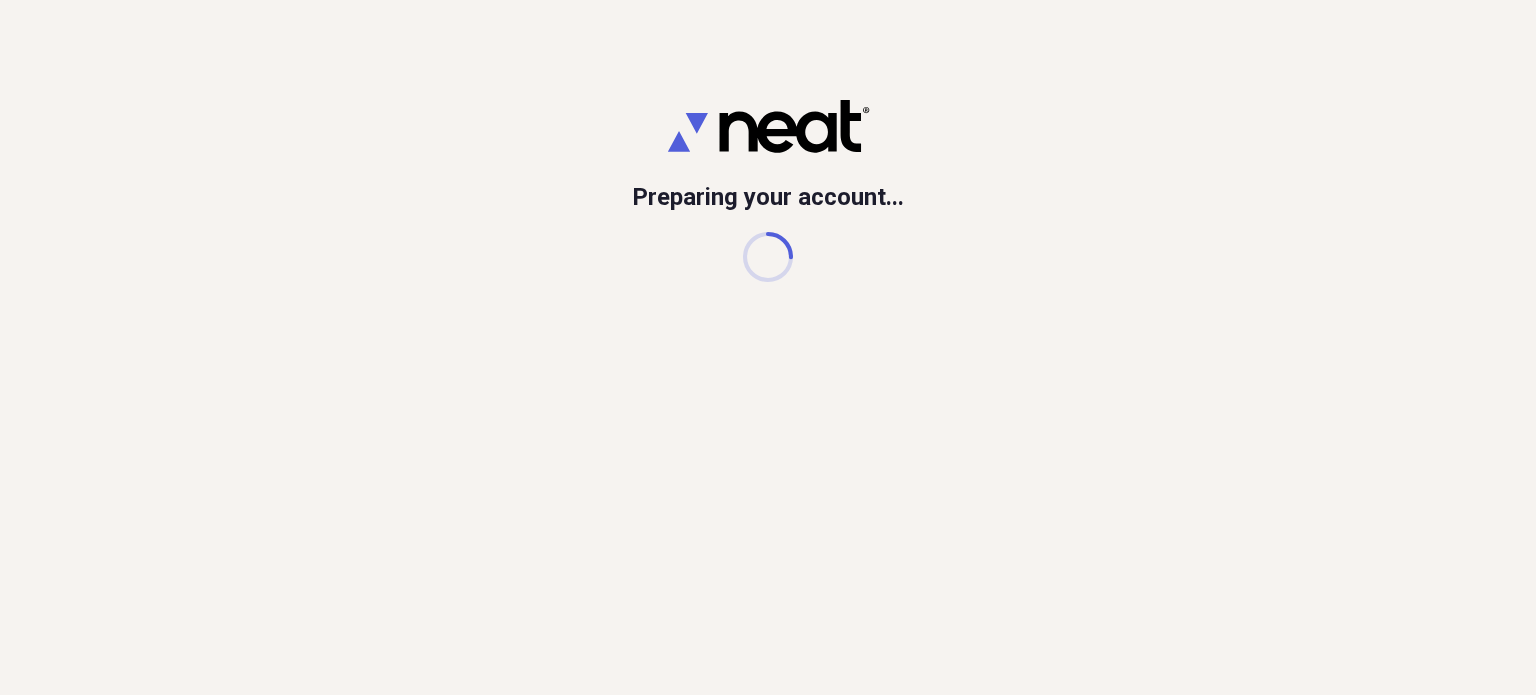 scroll, scrollTop: 0, scrollLeft: 0, axis: both 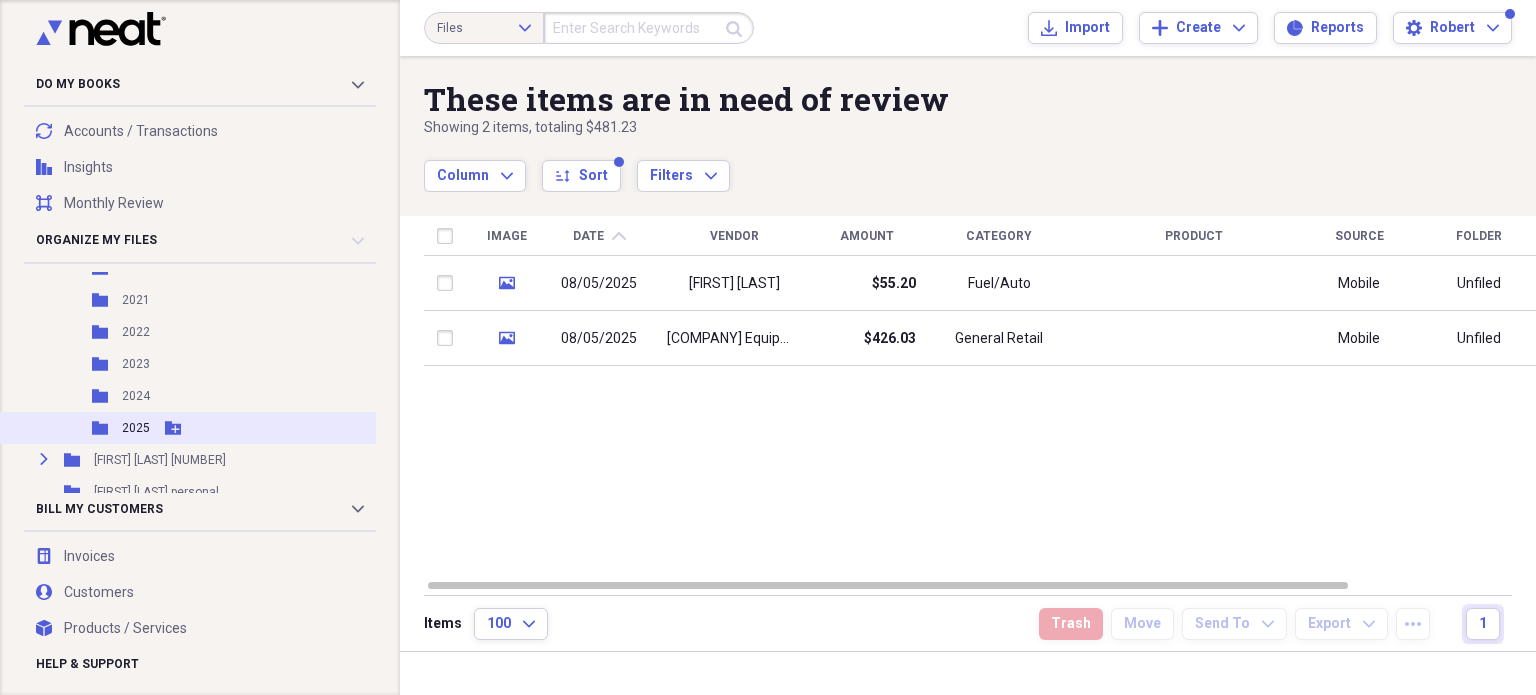 click on "2025" at bounding box center [136, 428] 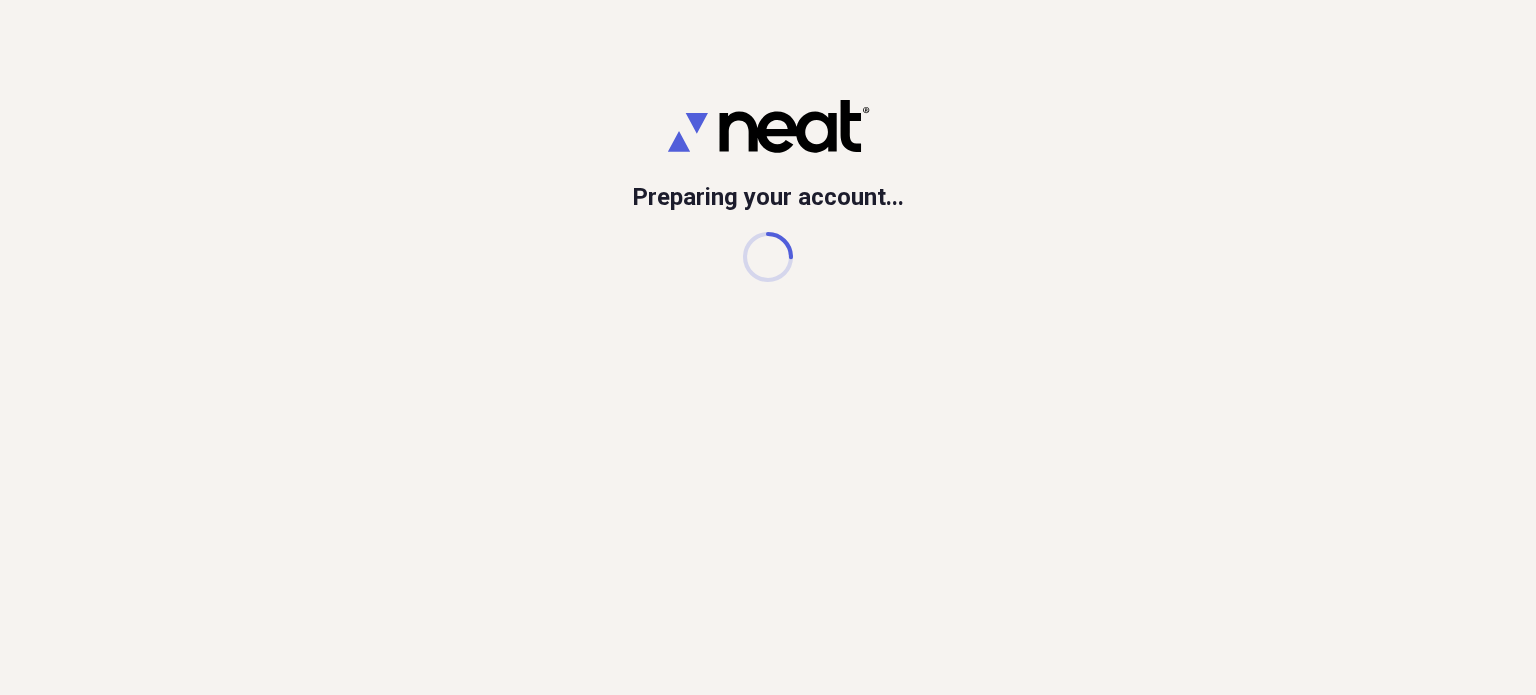 scroll, scrollTop: 0, scrollLeft: 0, axis: both 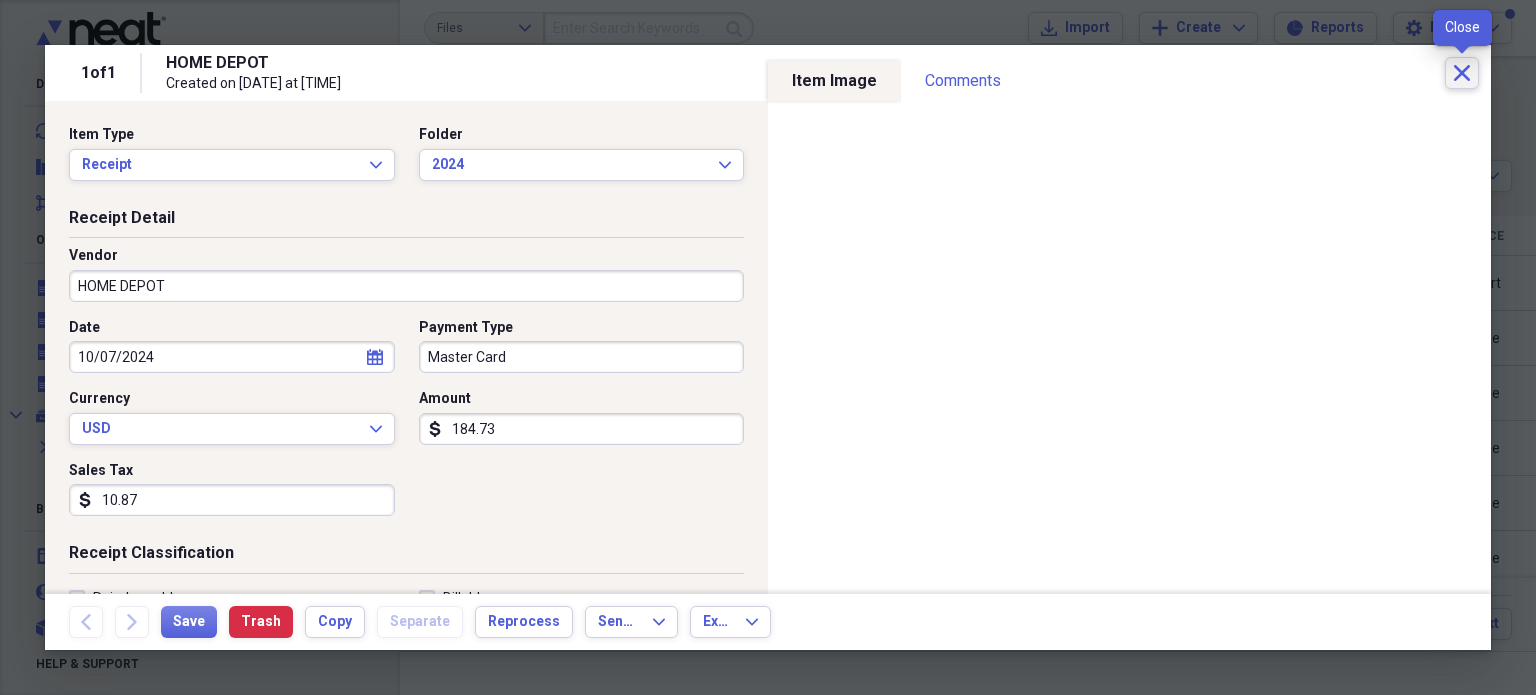 click on "Close" at bounding box center (1462, 73) 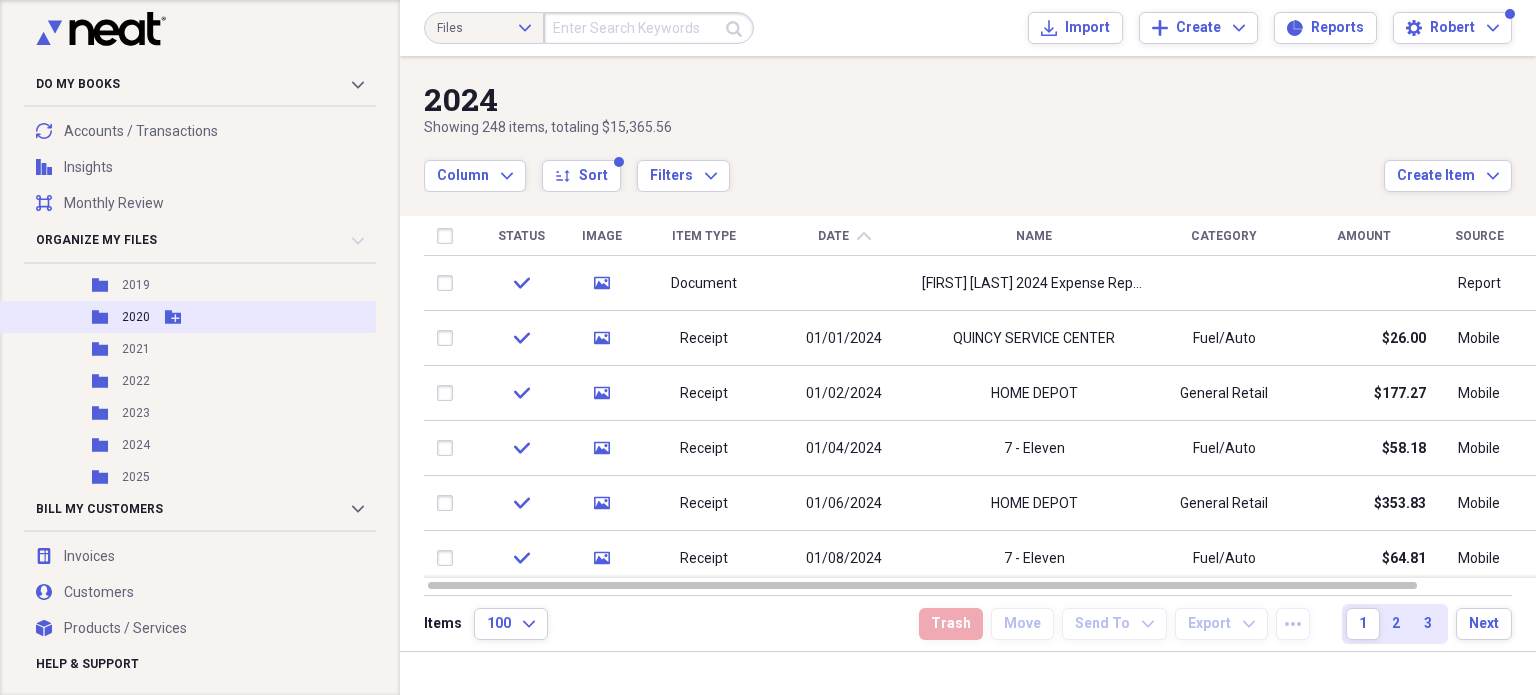 scroll, scrollTop: 500, scrollLeft: 0, axis: vertical 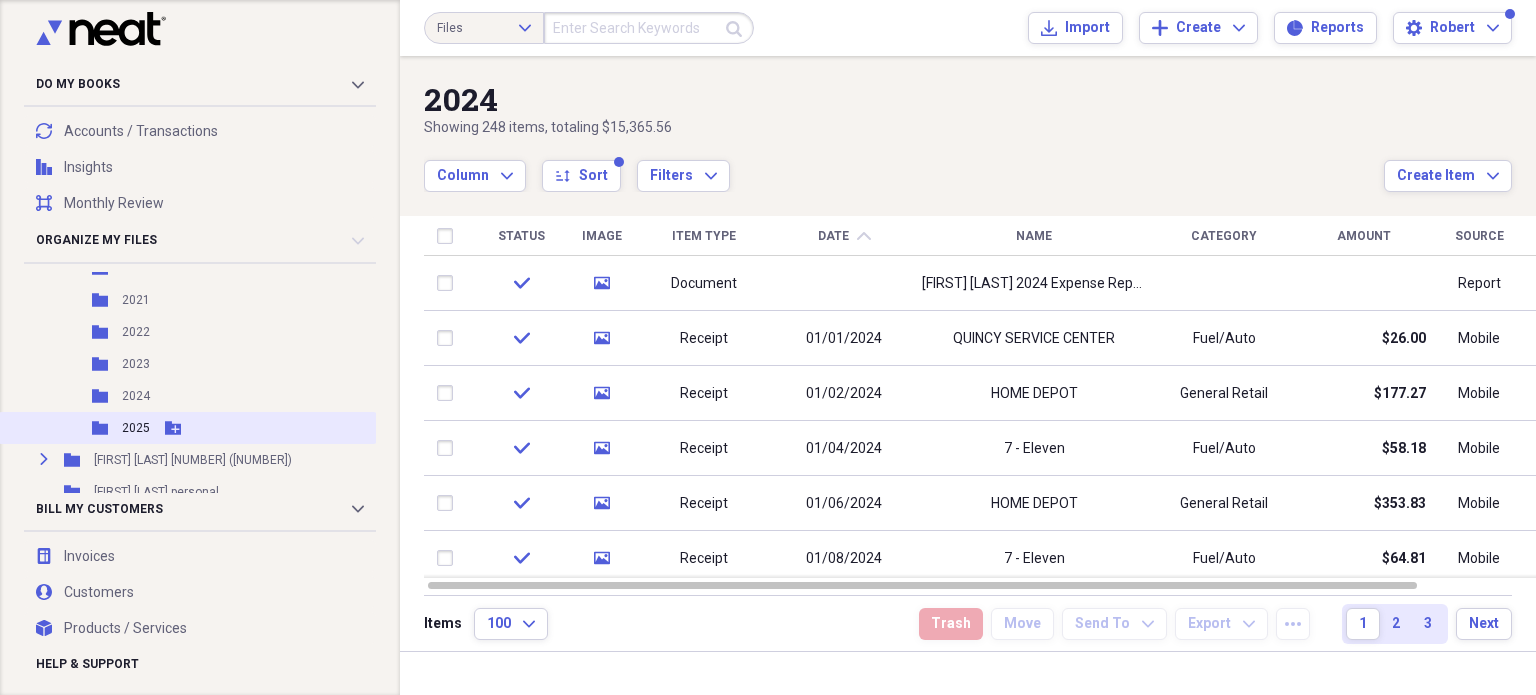 click on "2025" at bounding box center (136, 428) 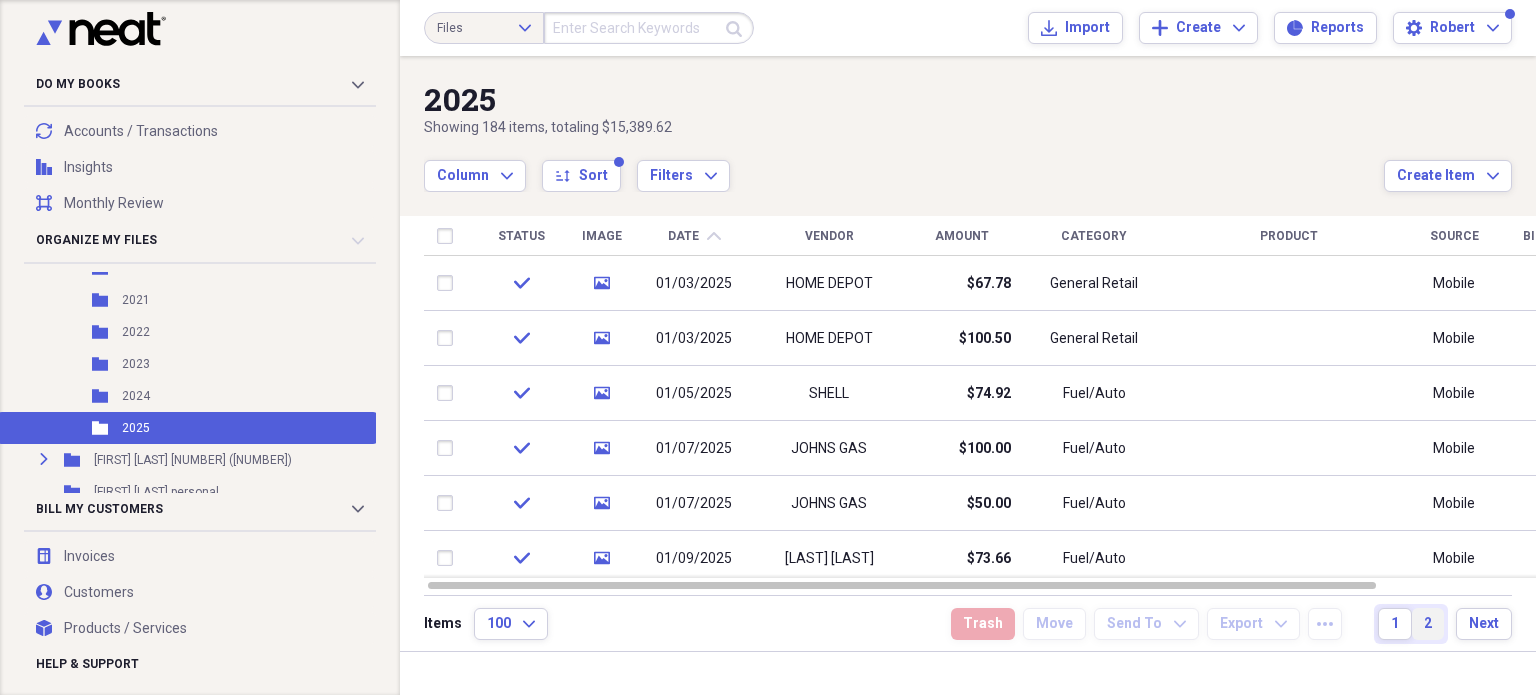 click on "2" at bounding box center [1428, 624] 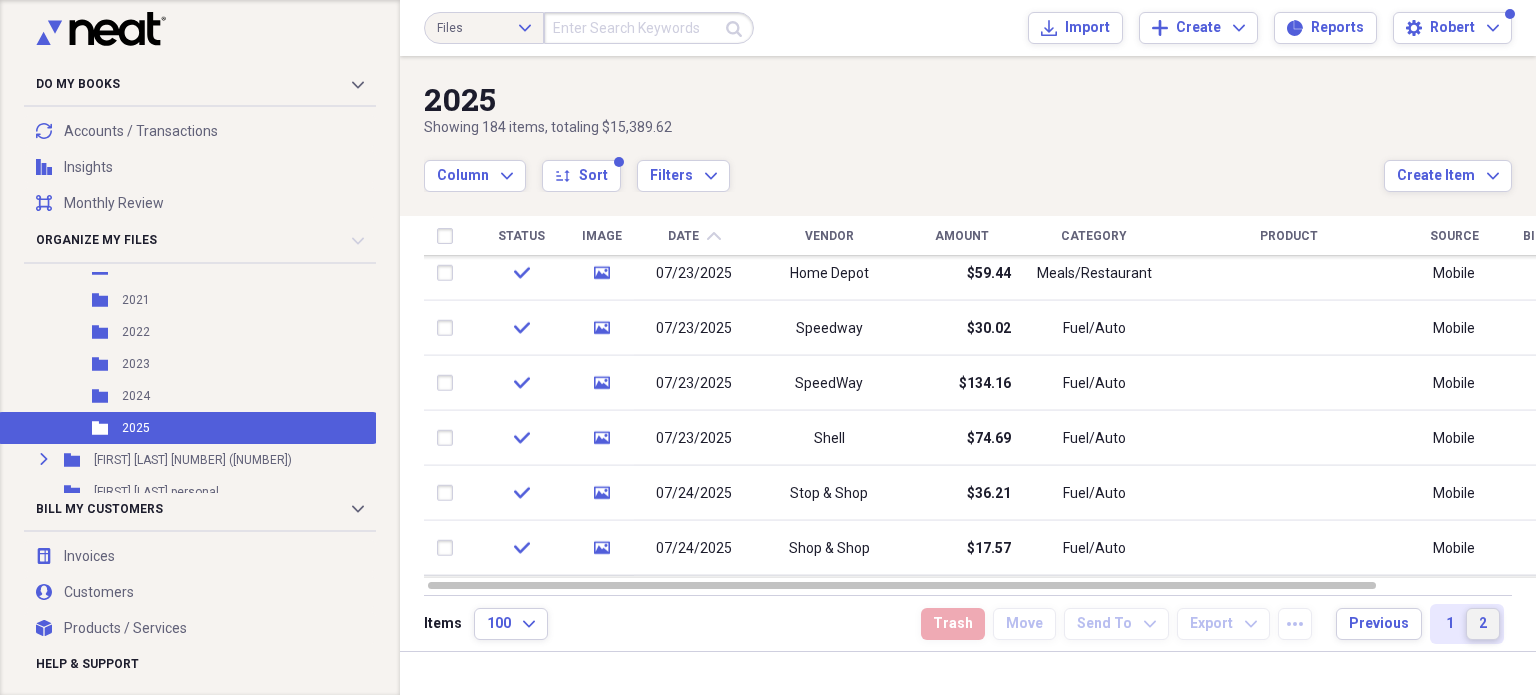 drag, startPoint x: 1527, startPoint y: 273, endPoint x: 1528, endPoint y: 555, distance: 282.00177 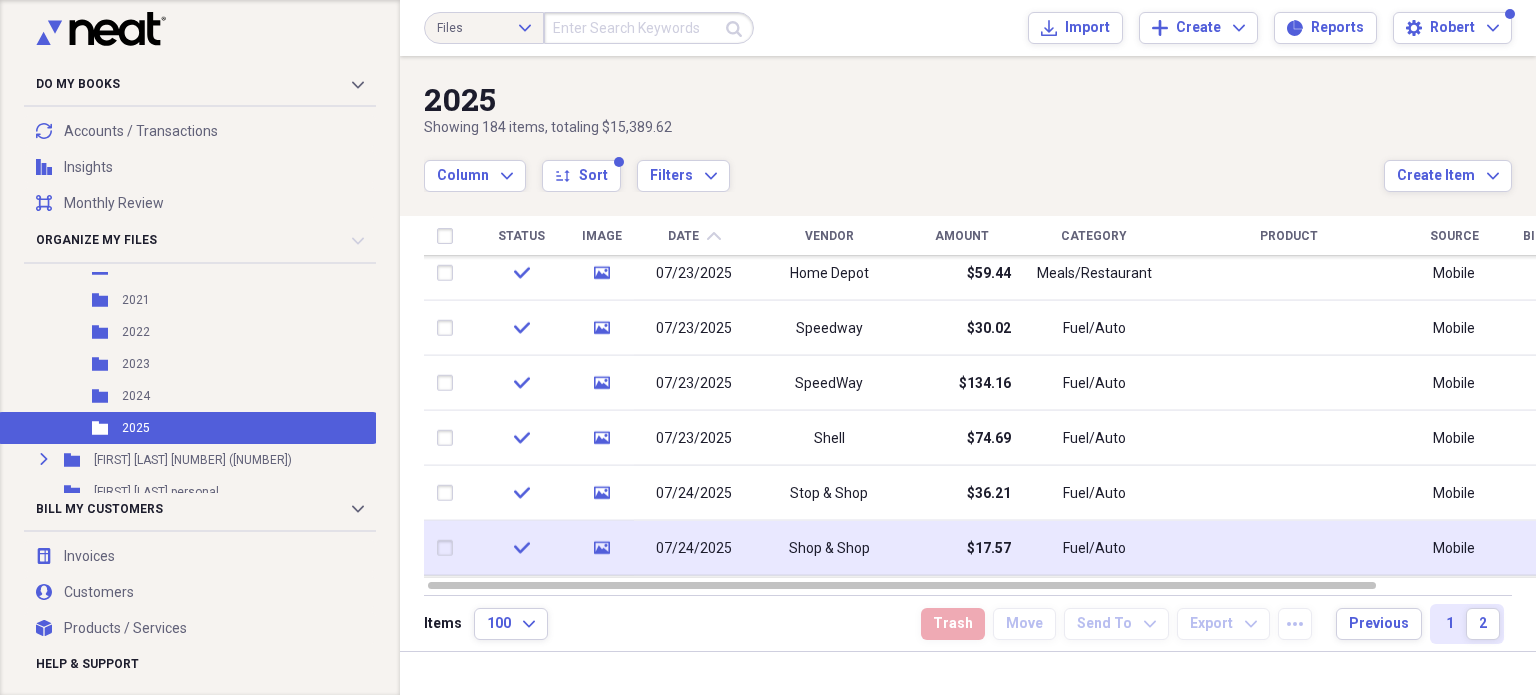 click on "Fuel/Auto" at bounding box center (1094, 548) 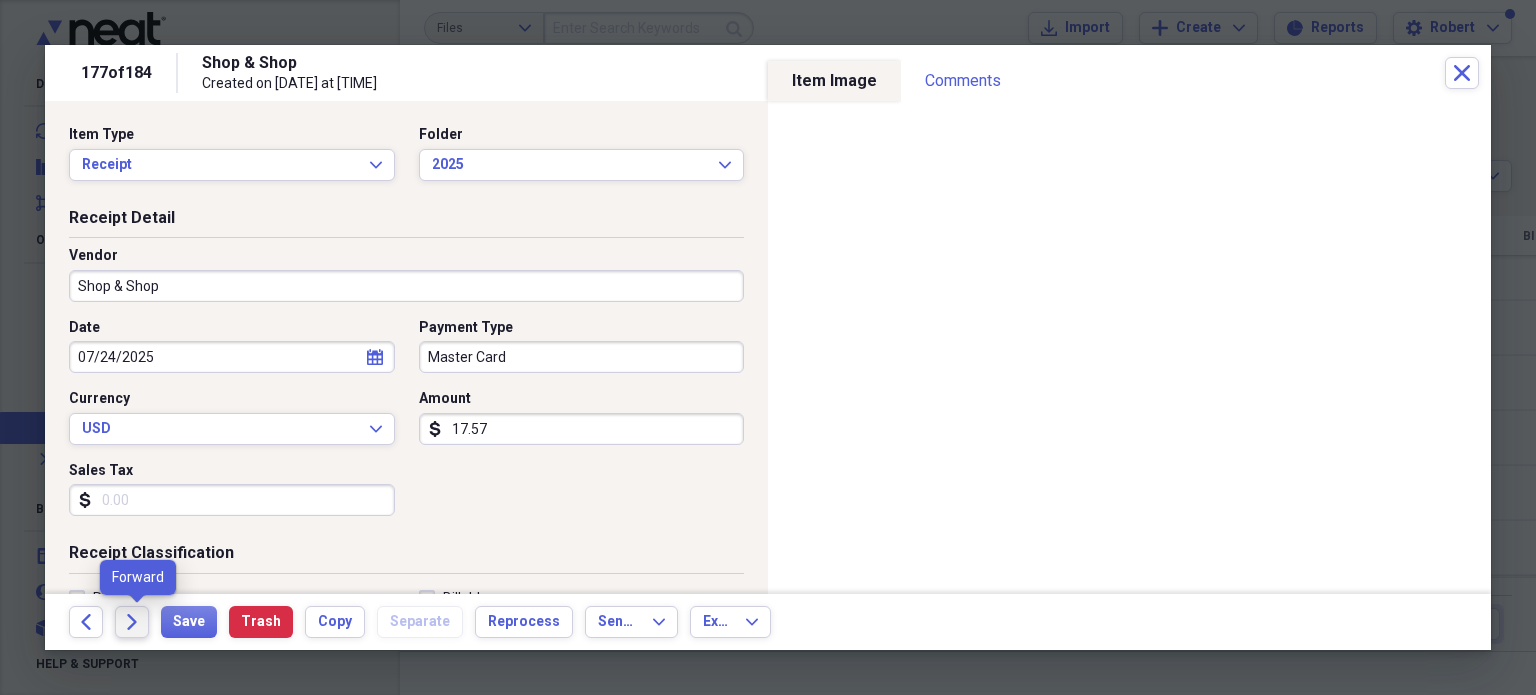 click on "Forward" 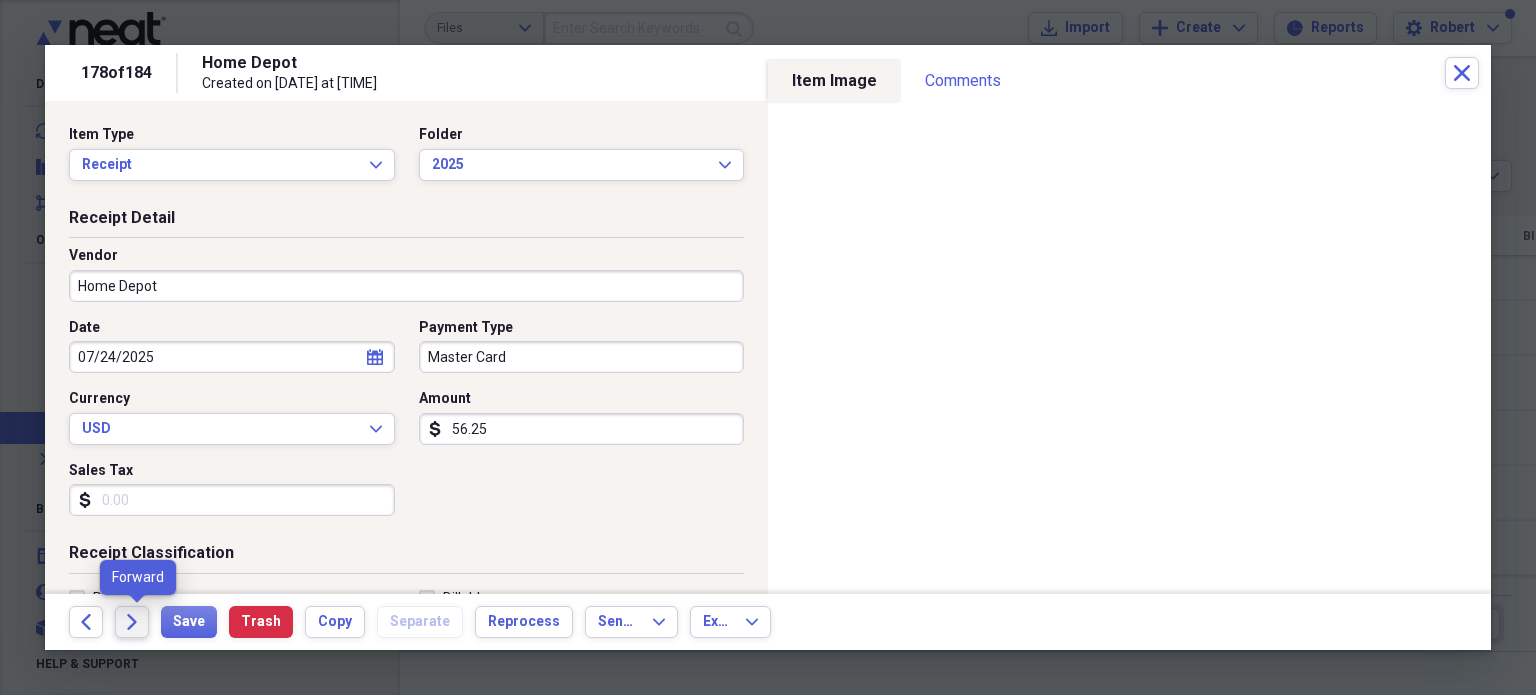 click on "Forward" 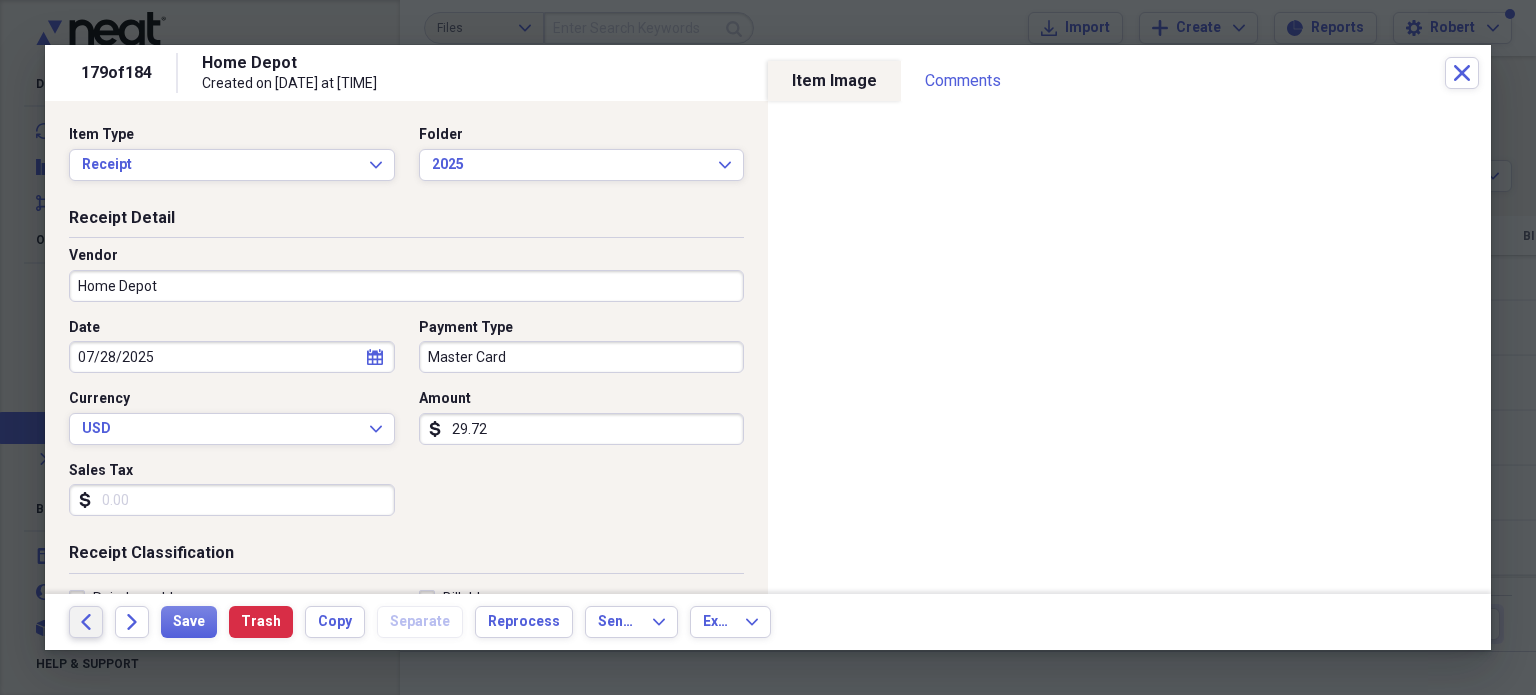 click on "Back" at bounding box center [86, 622] 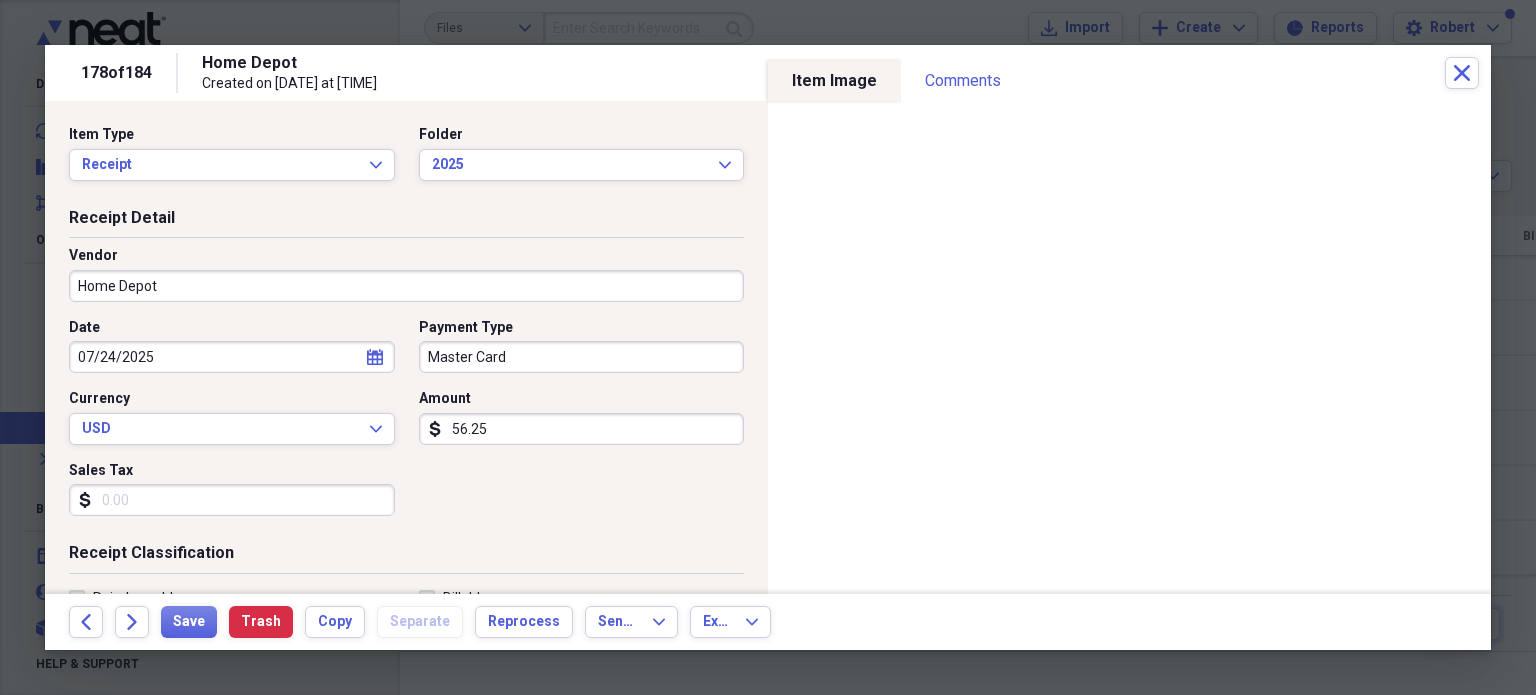 click on "Back" 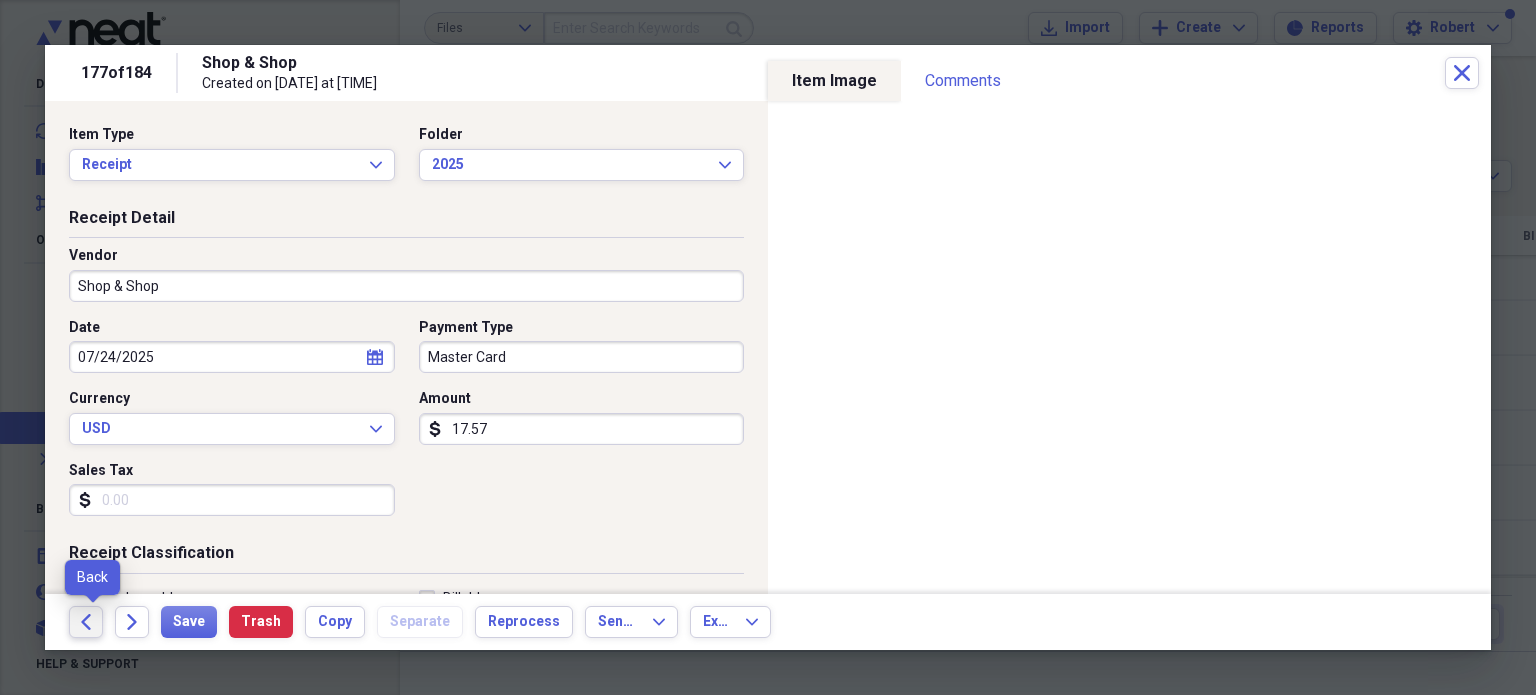 click 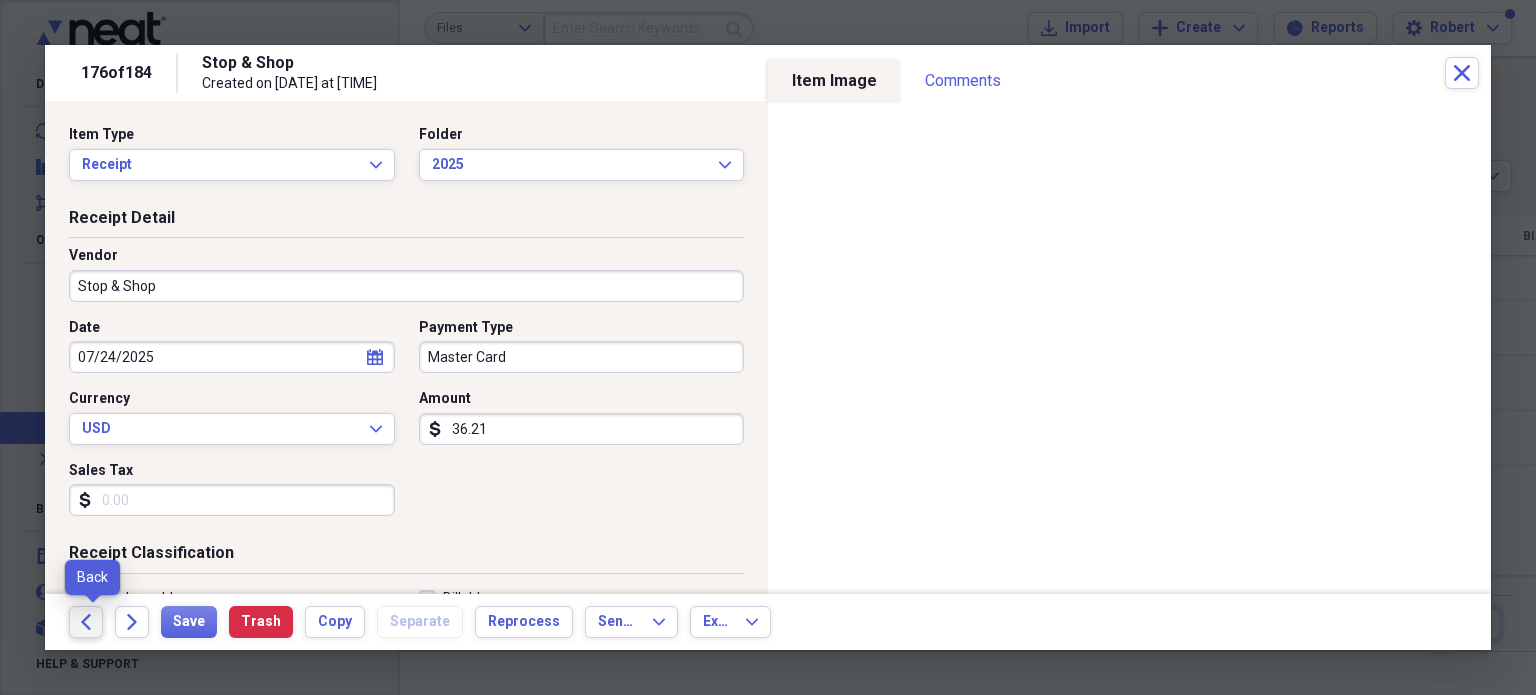 click 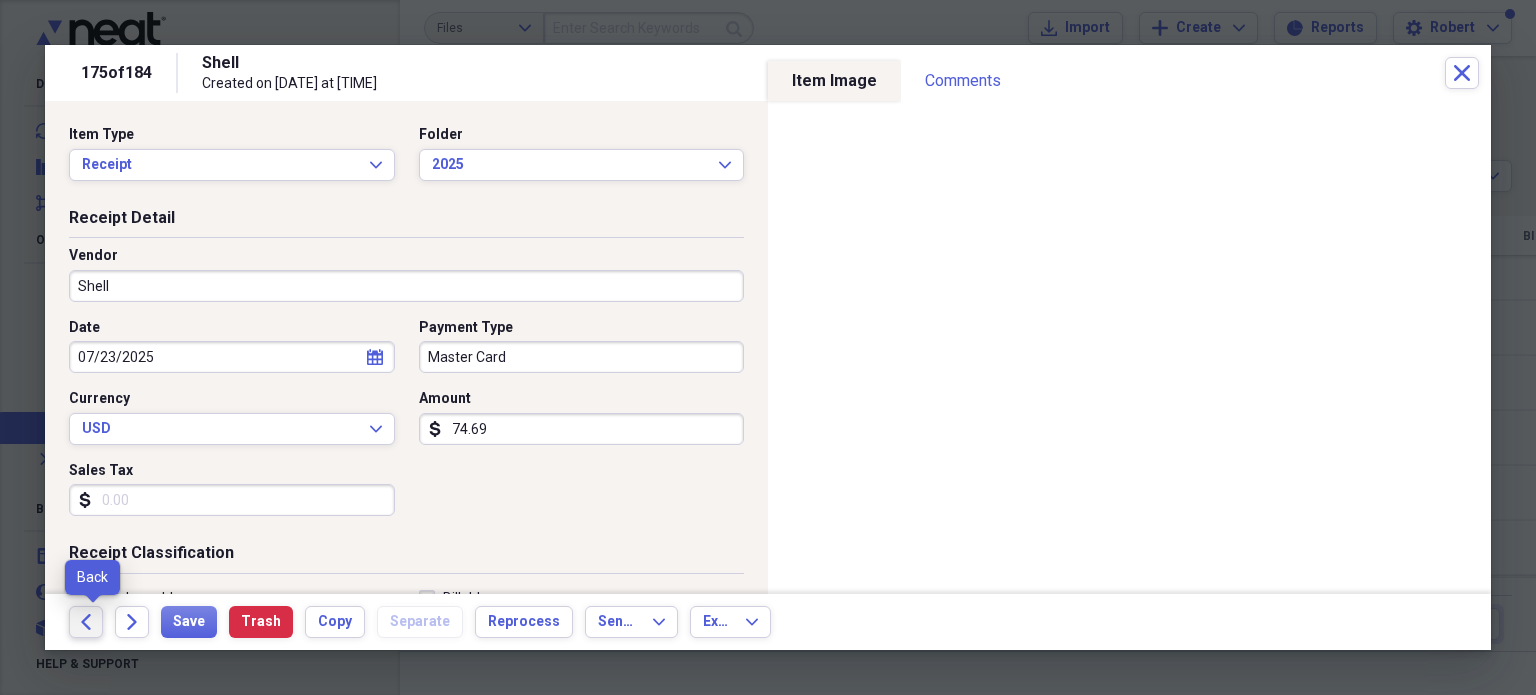 click on "Back" 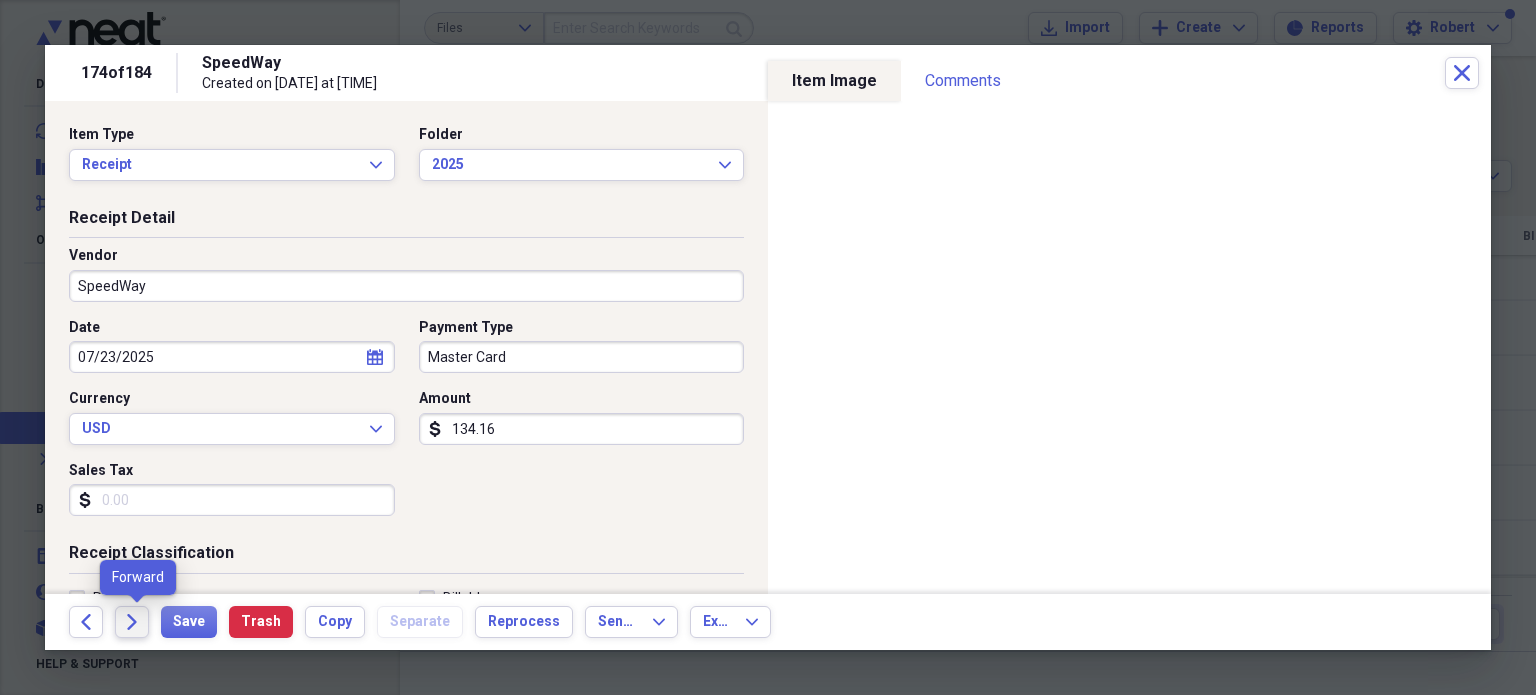 click on "Forward" 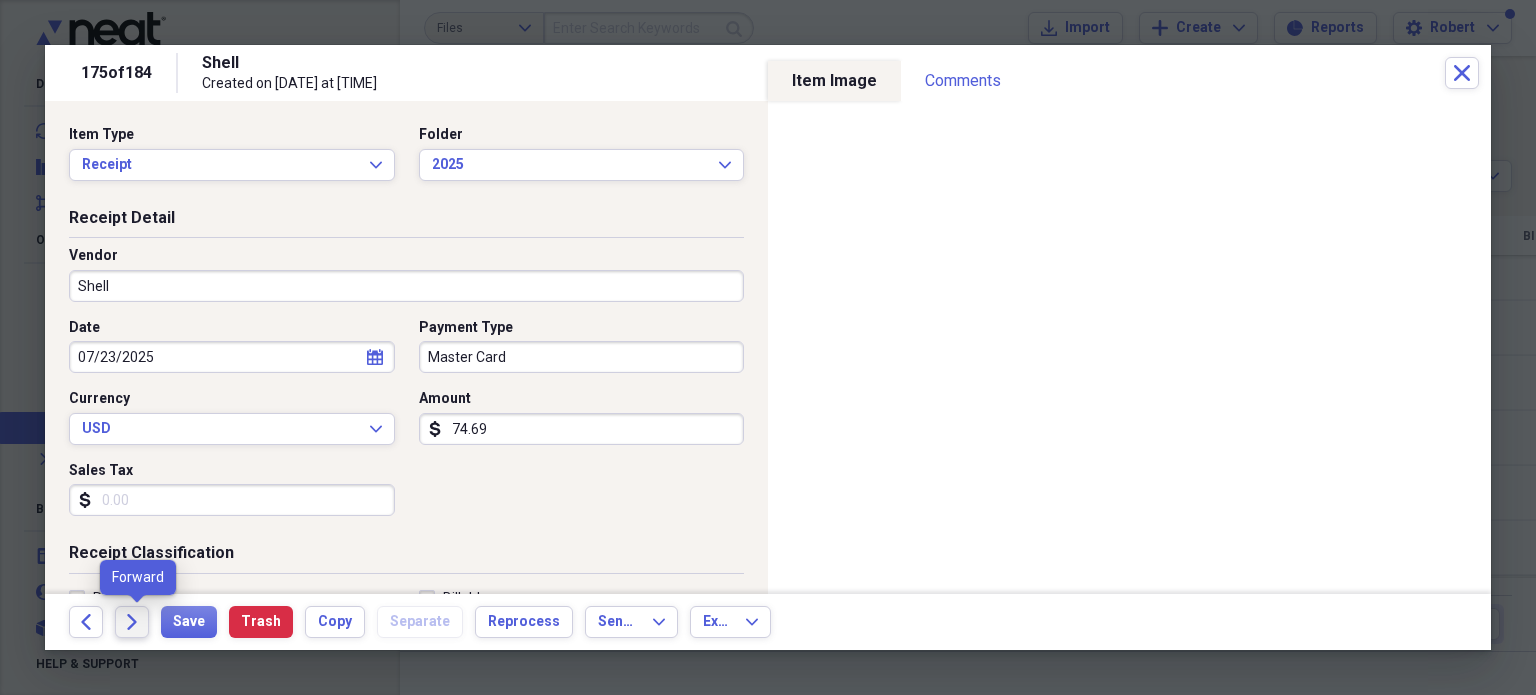 click on "Forward" 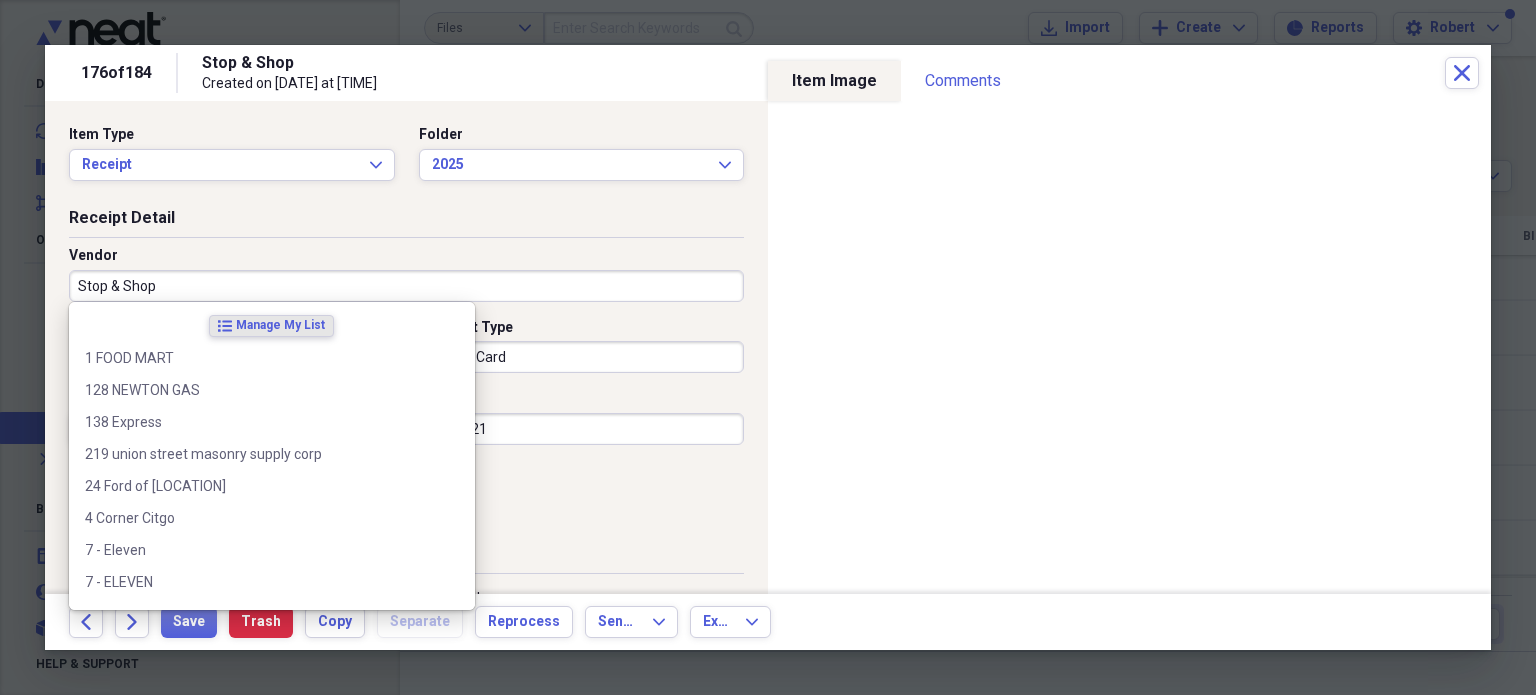 click on "Stop & Shop" at bounding box center [406, 286] 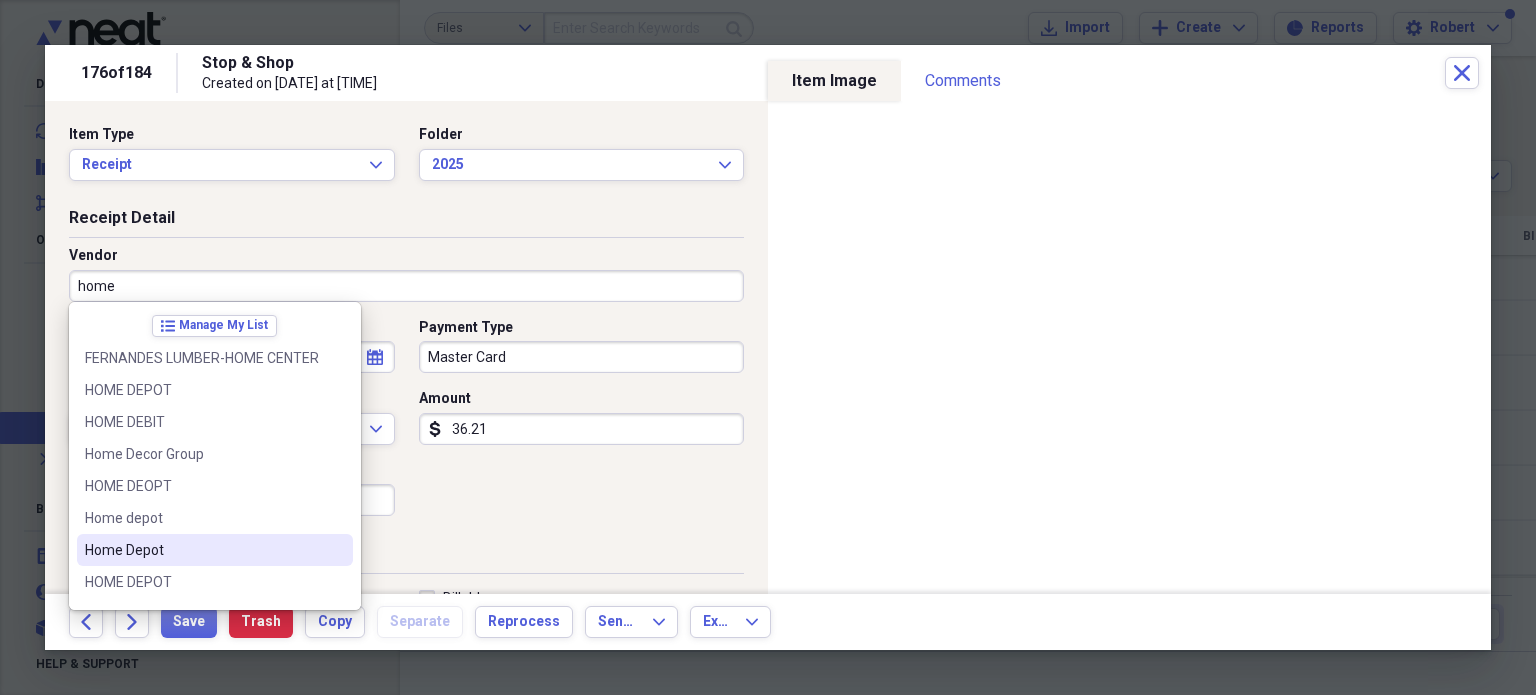 click on "Home Depot" at bounding box center [203, 550] 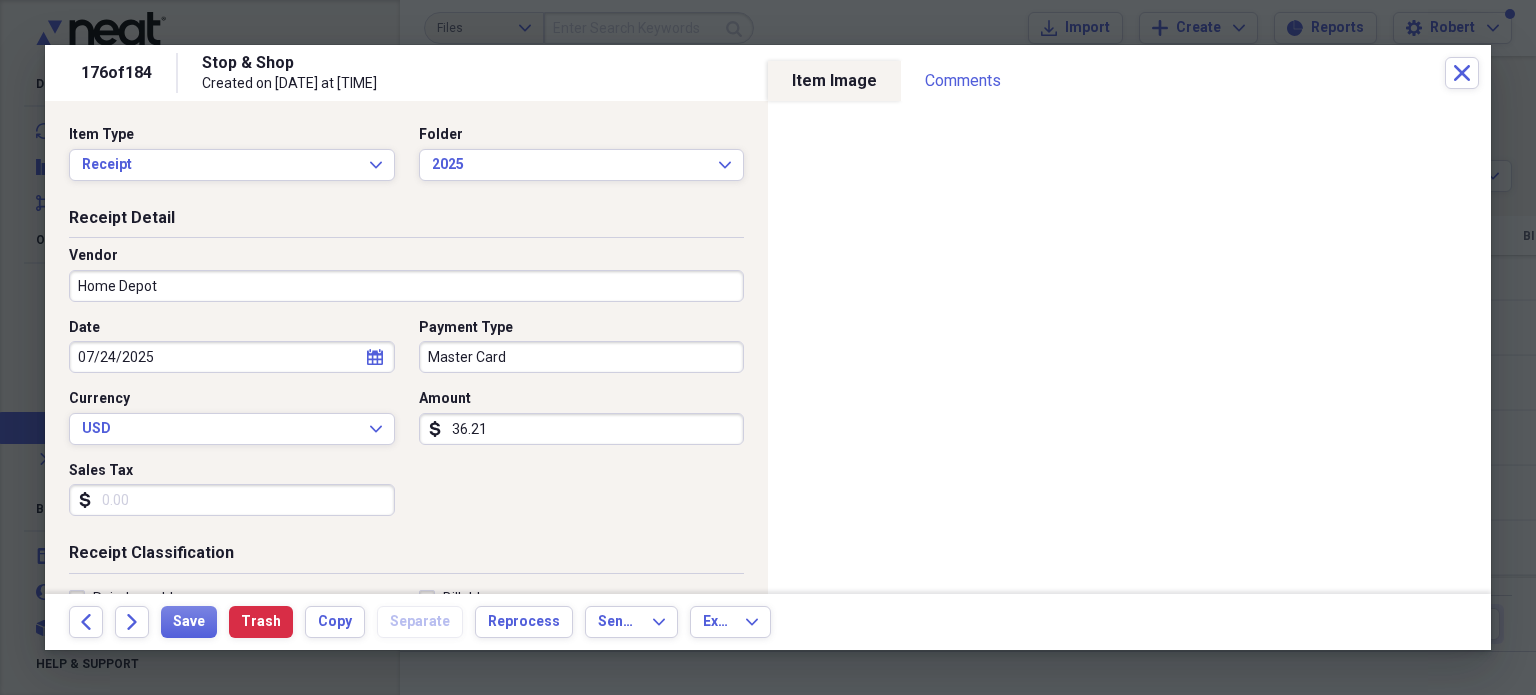 type on "Meals/Restaurant" 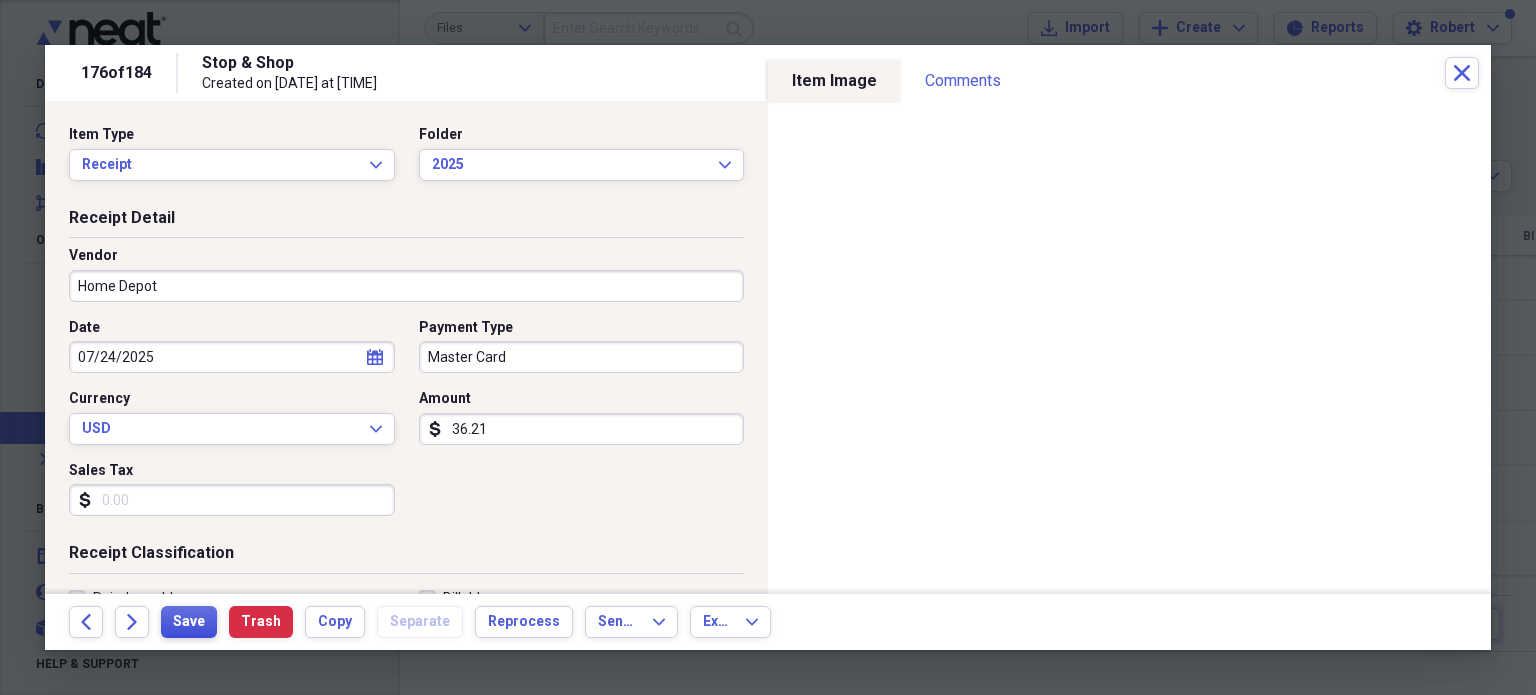 click on "Save" at bounding box center [189, 622] 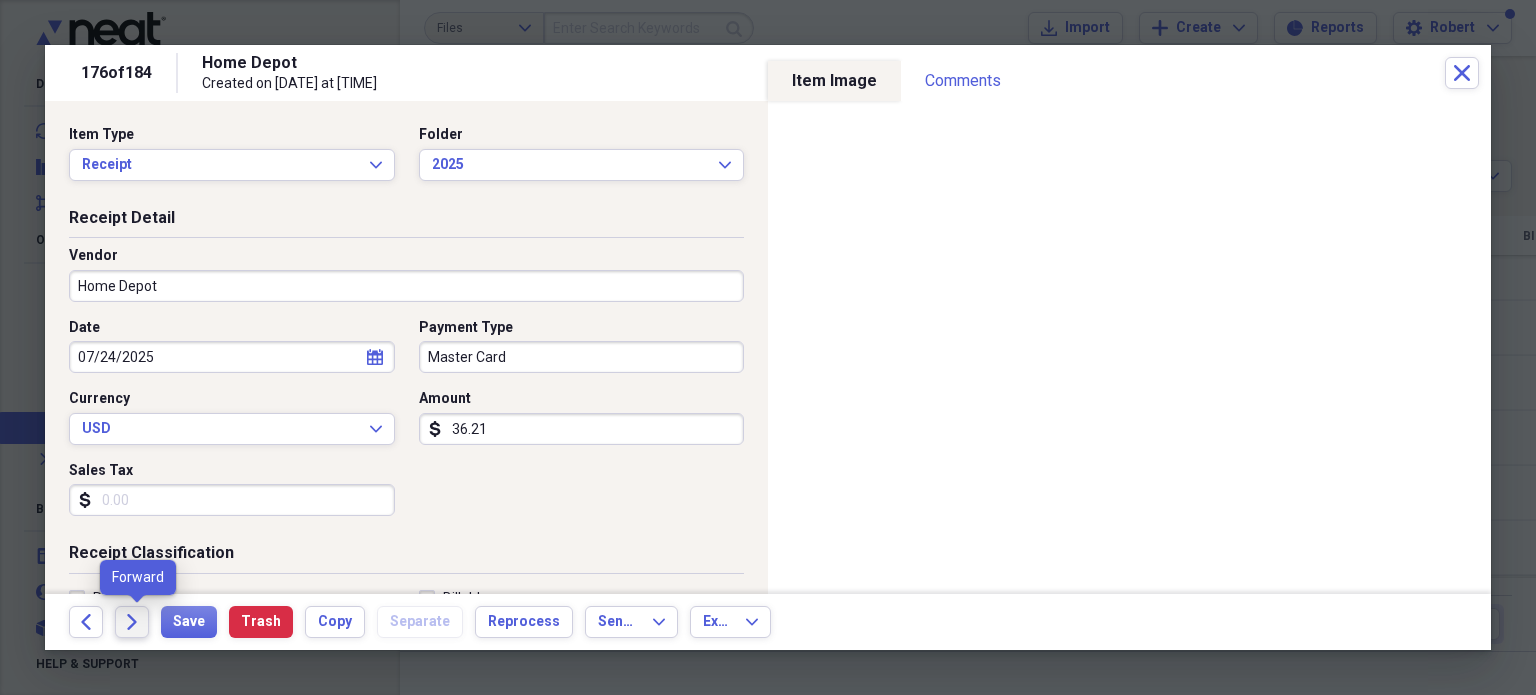 click on "Forward" 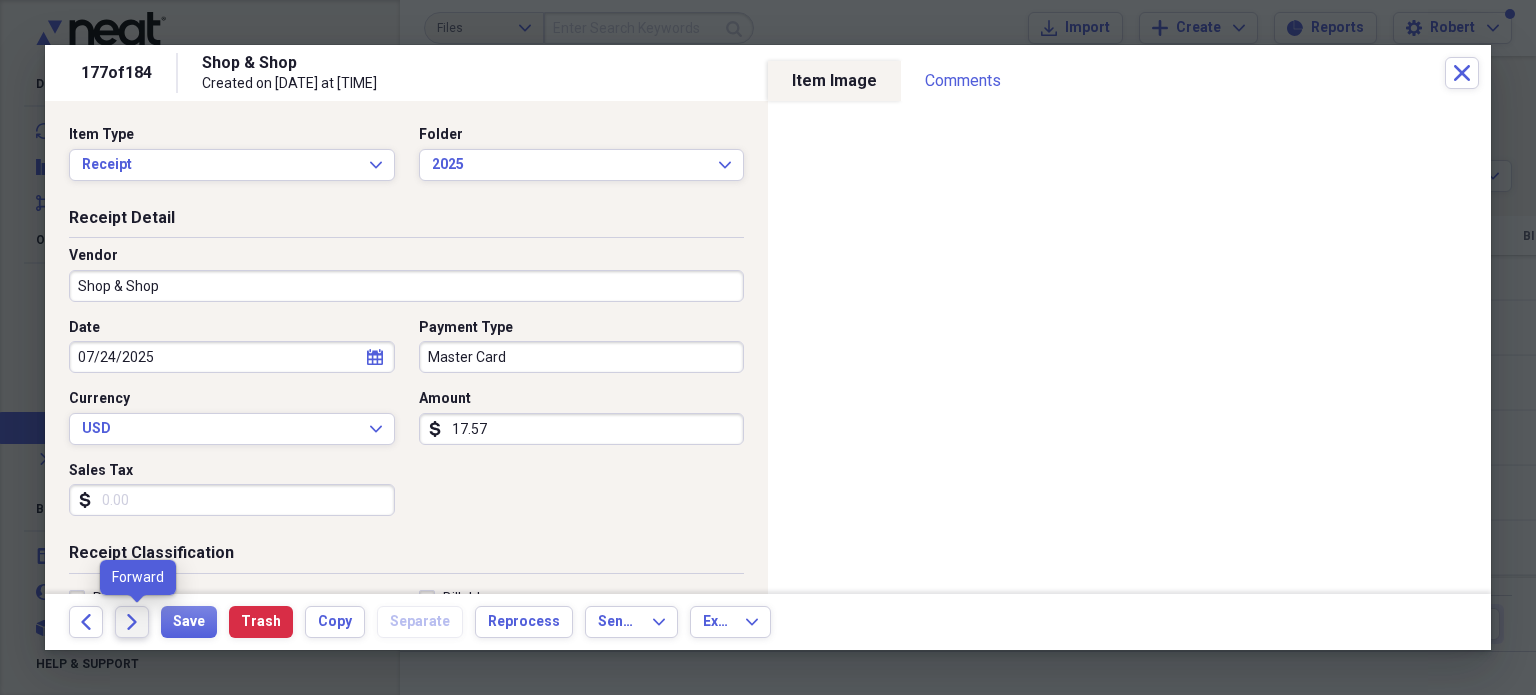click on "Forward" 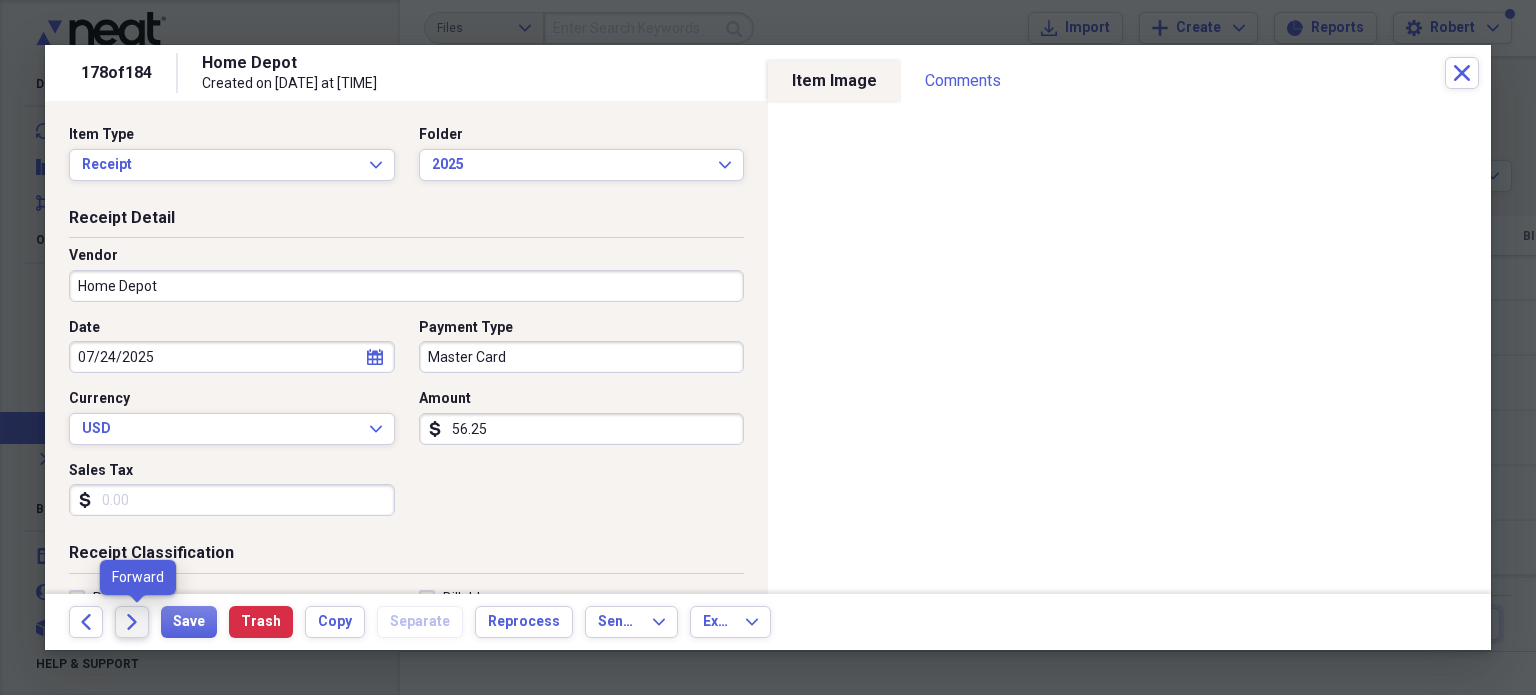 click 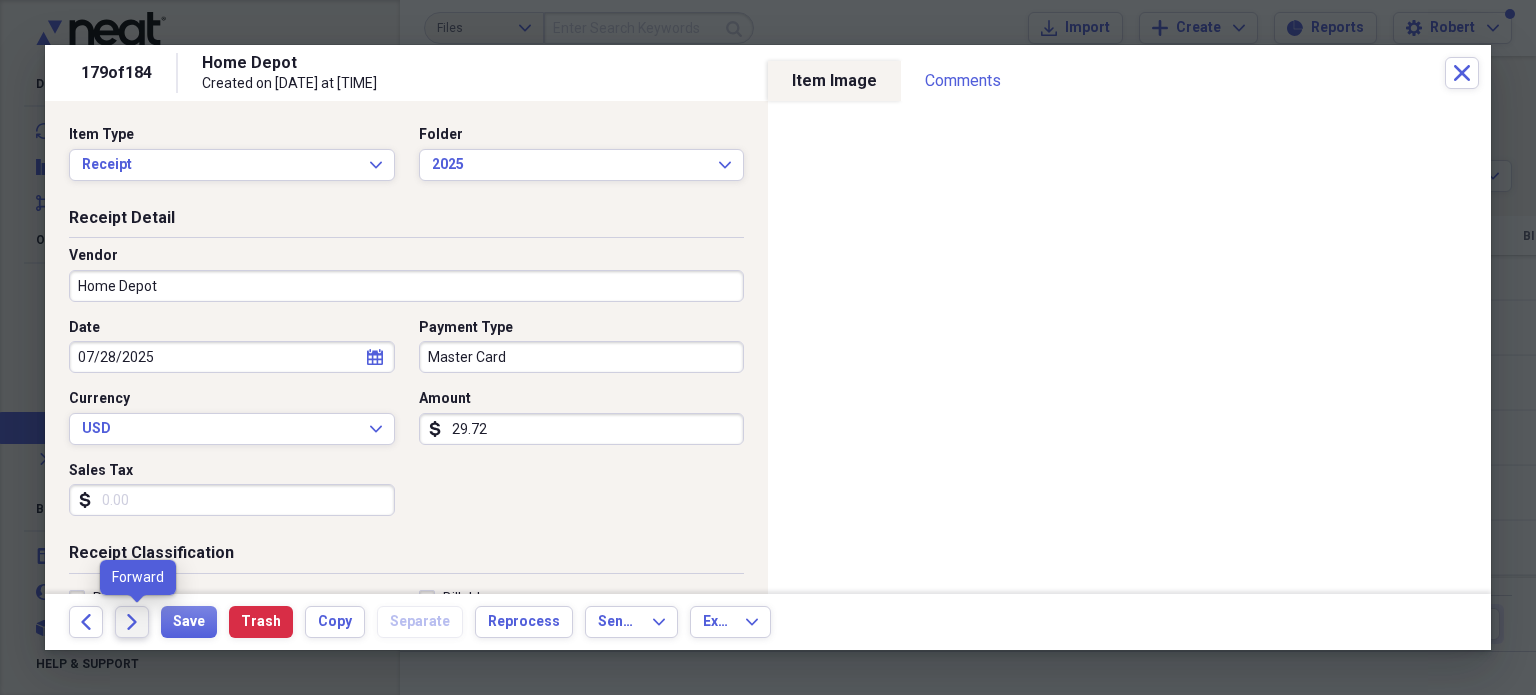 click 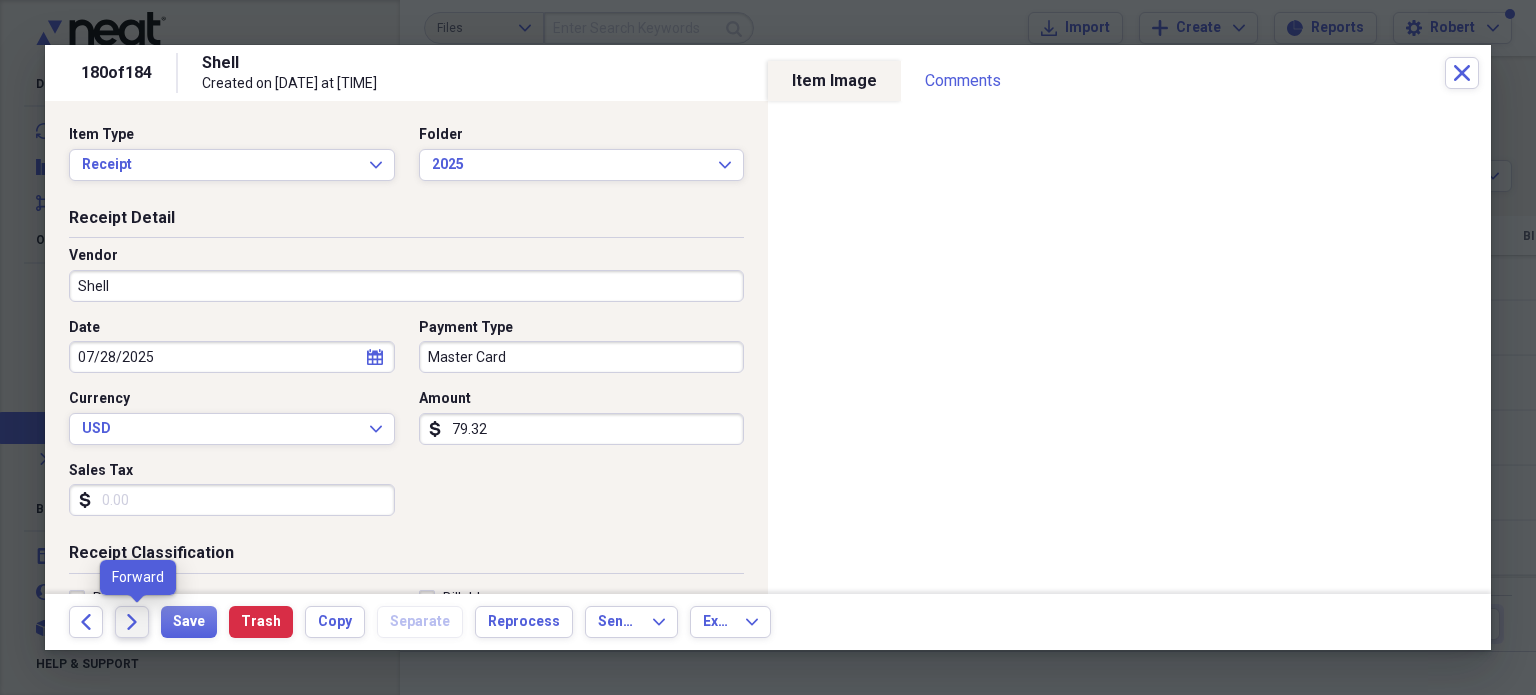 click 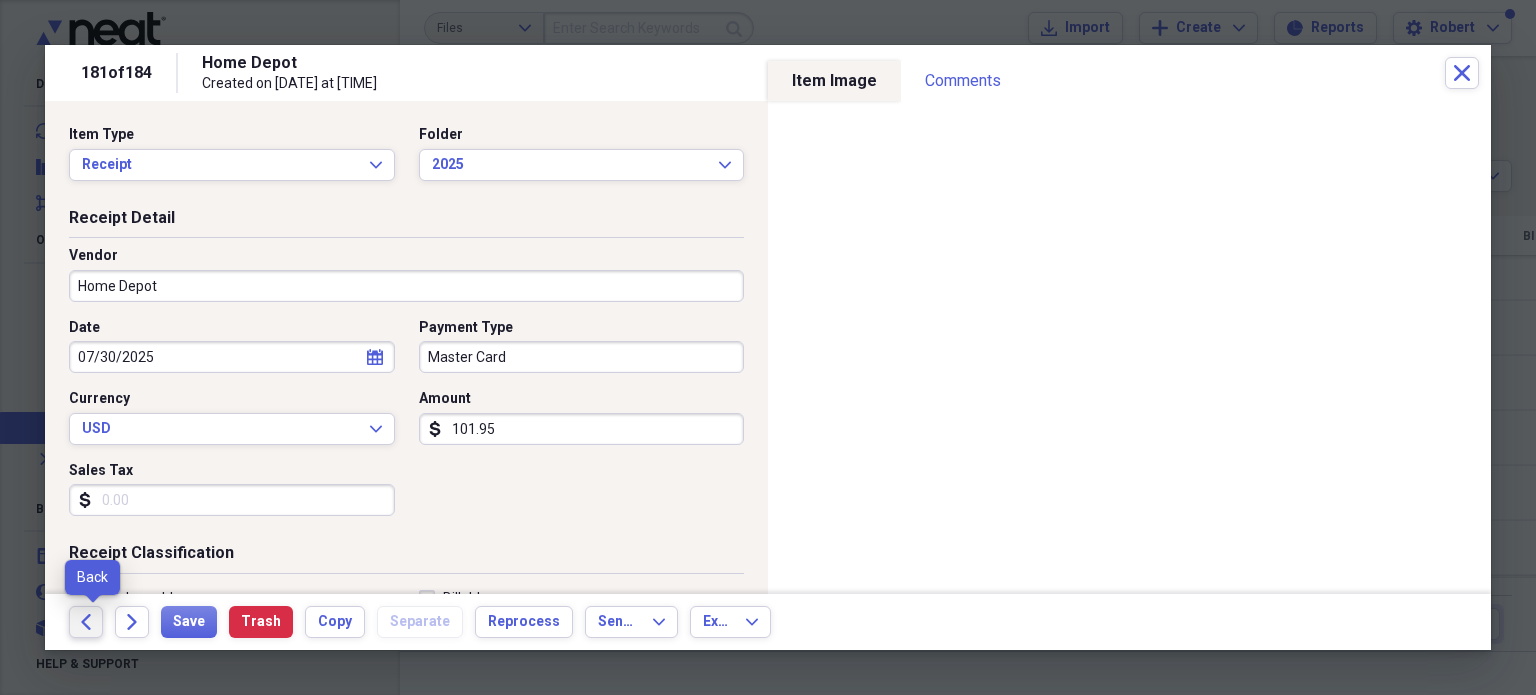 click 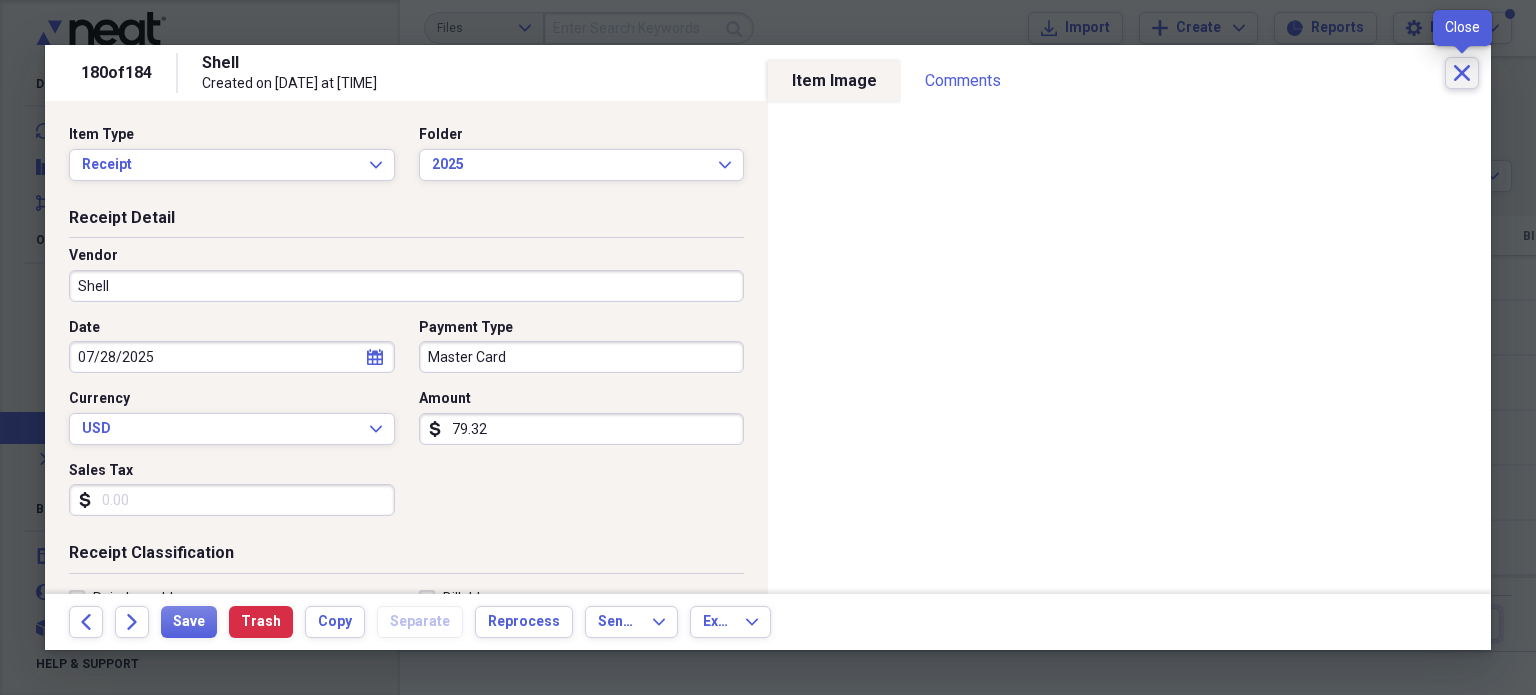 click on "Close" 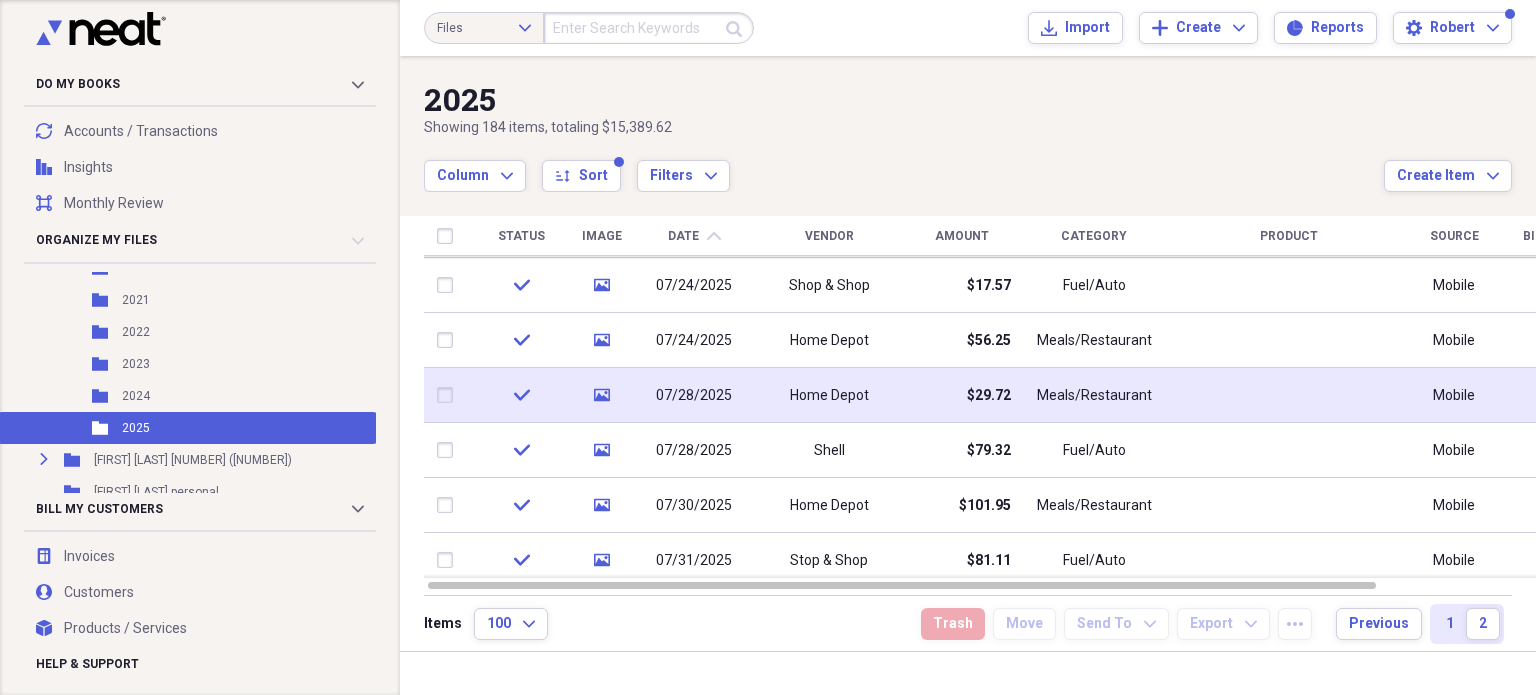 click on "$29.72" at bounding box center [961, 395] 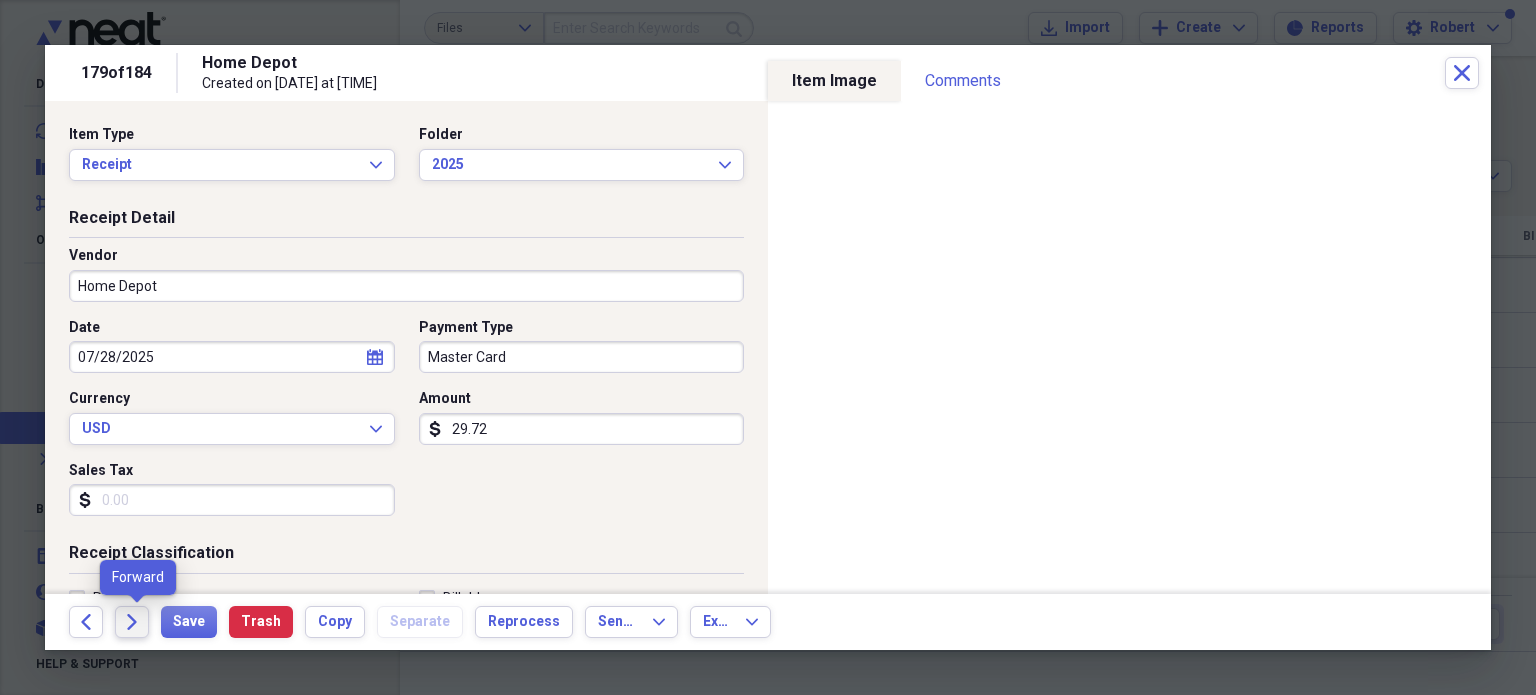 click 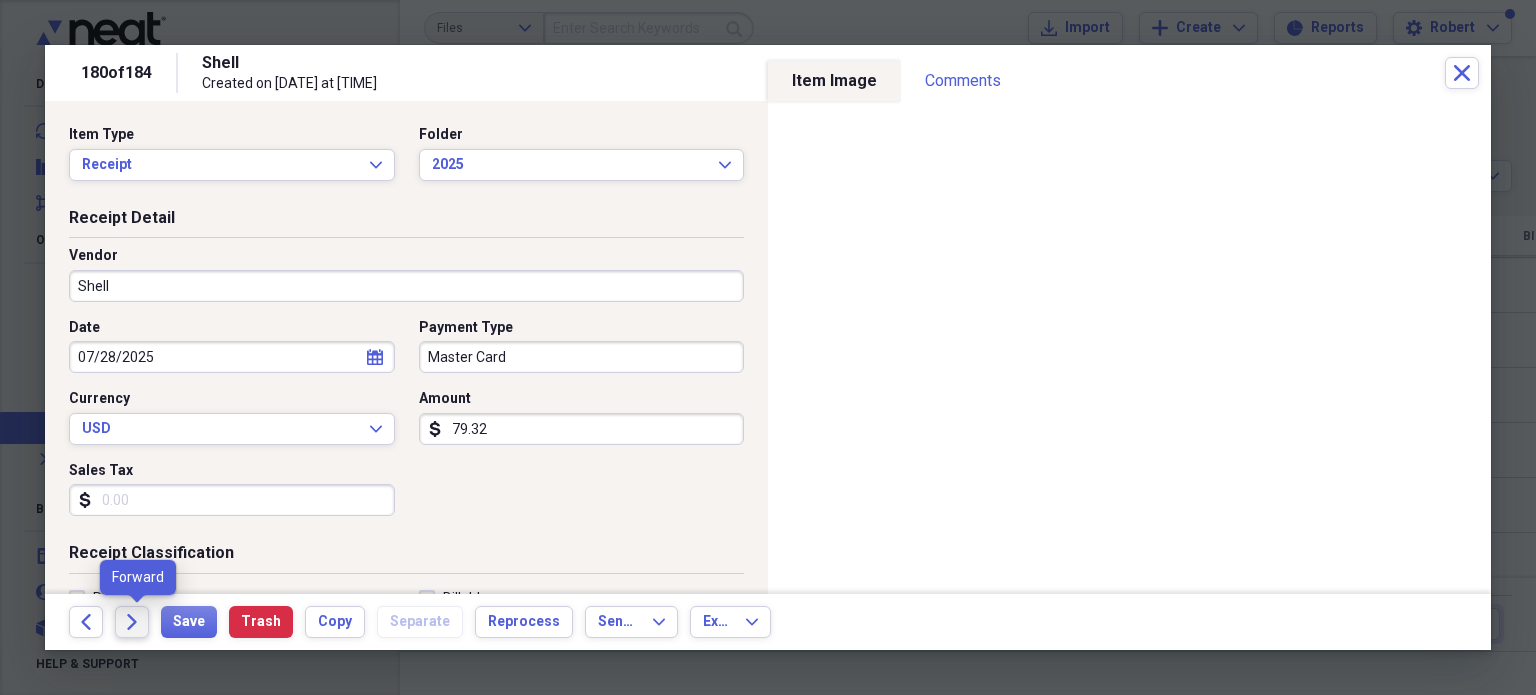click 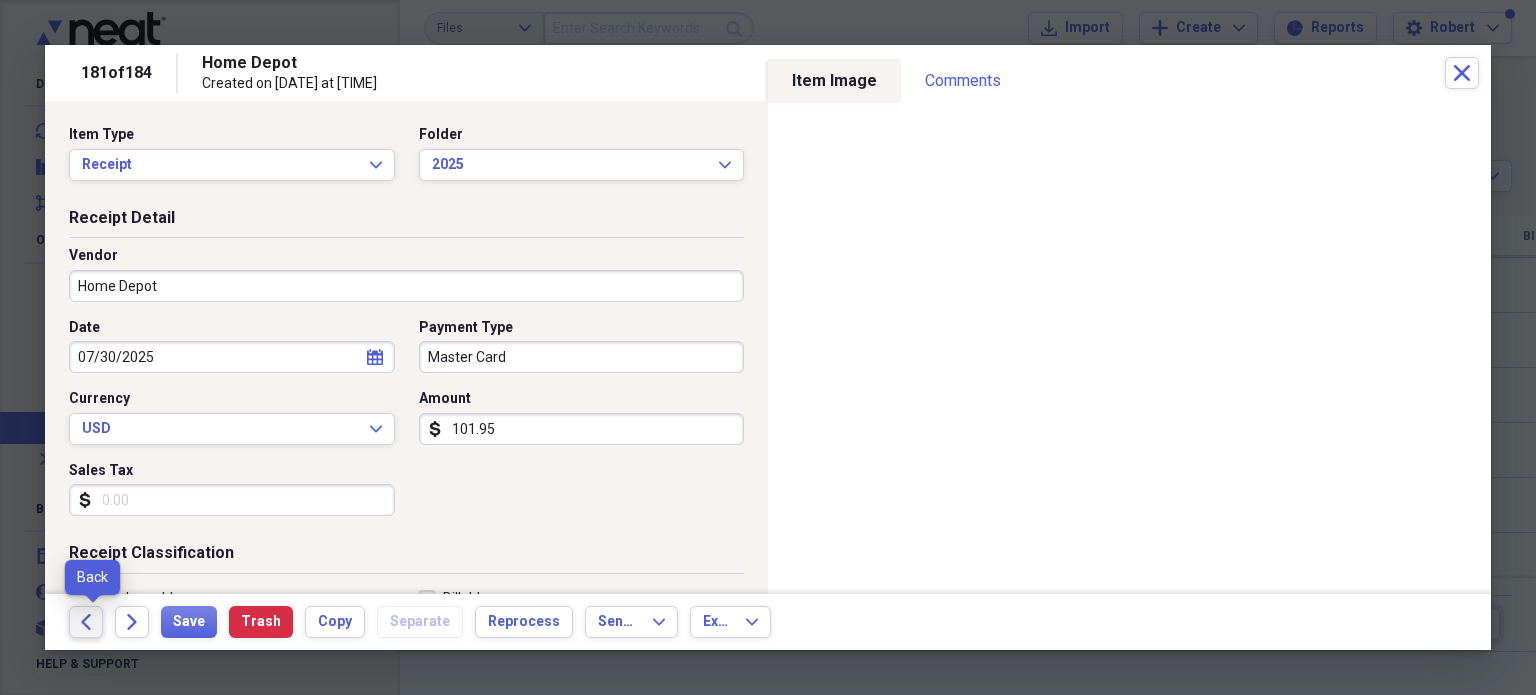 click 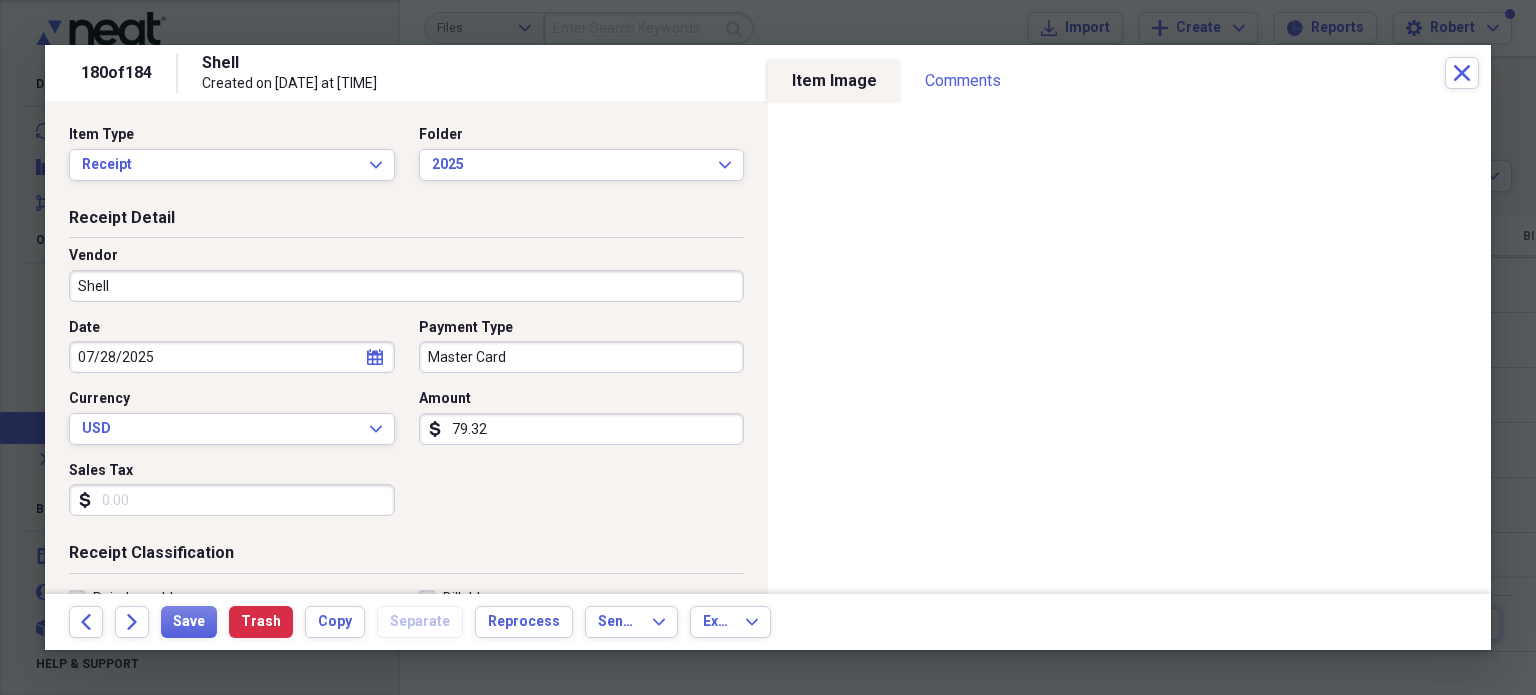 click 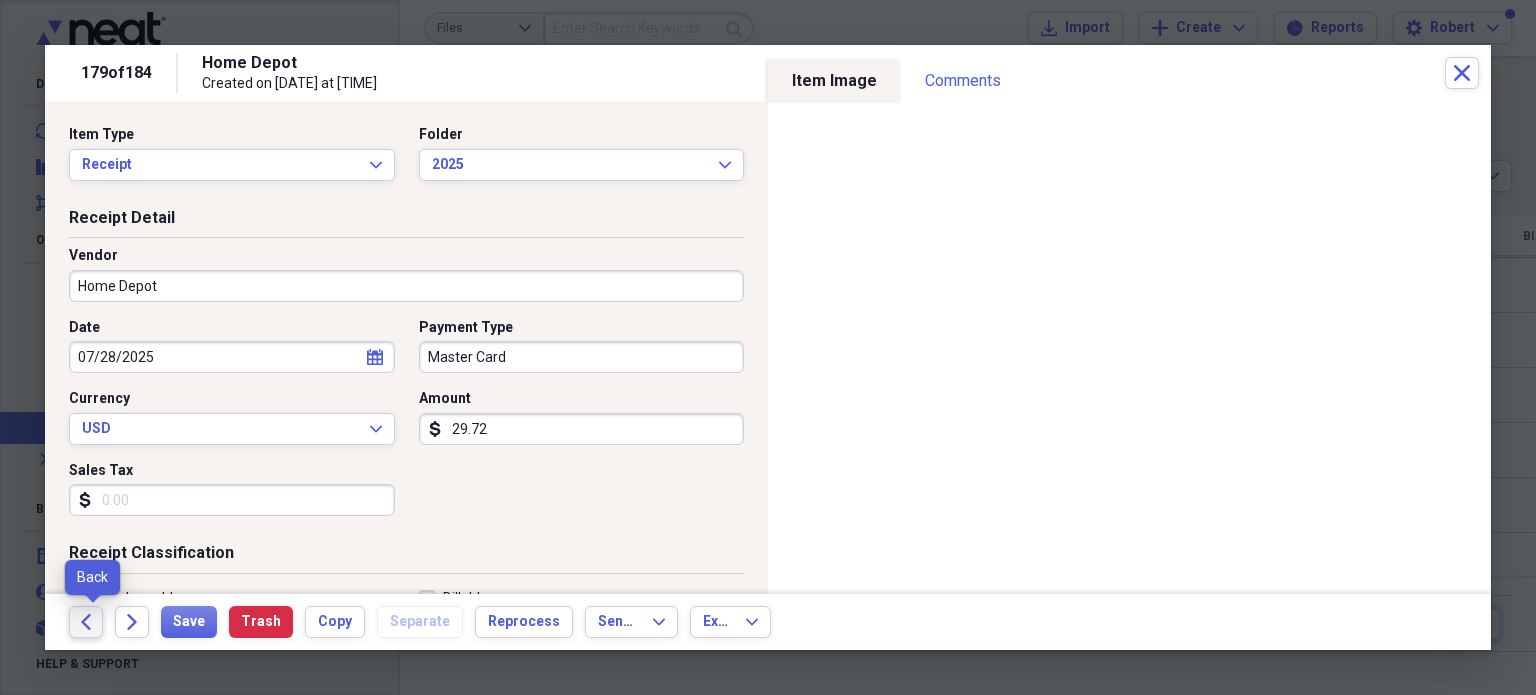 click 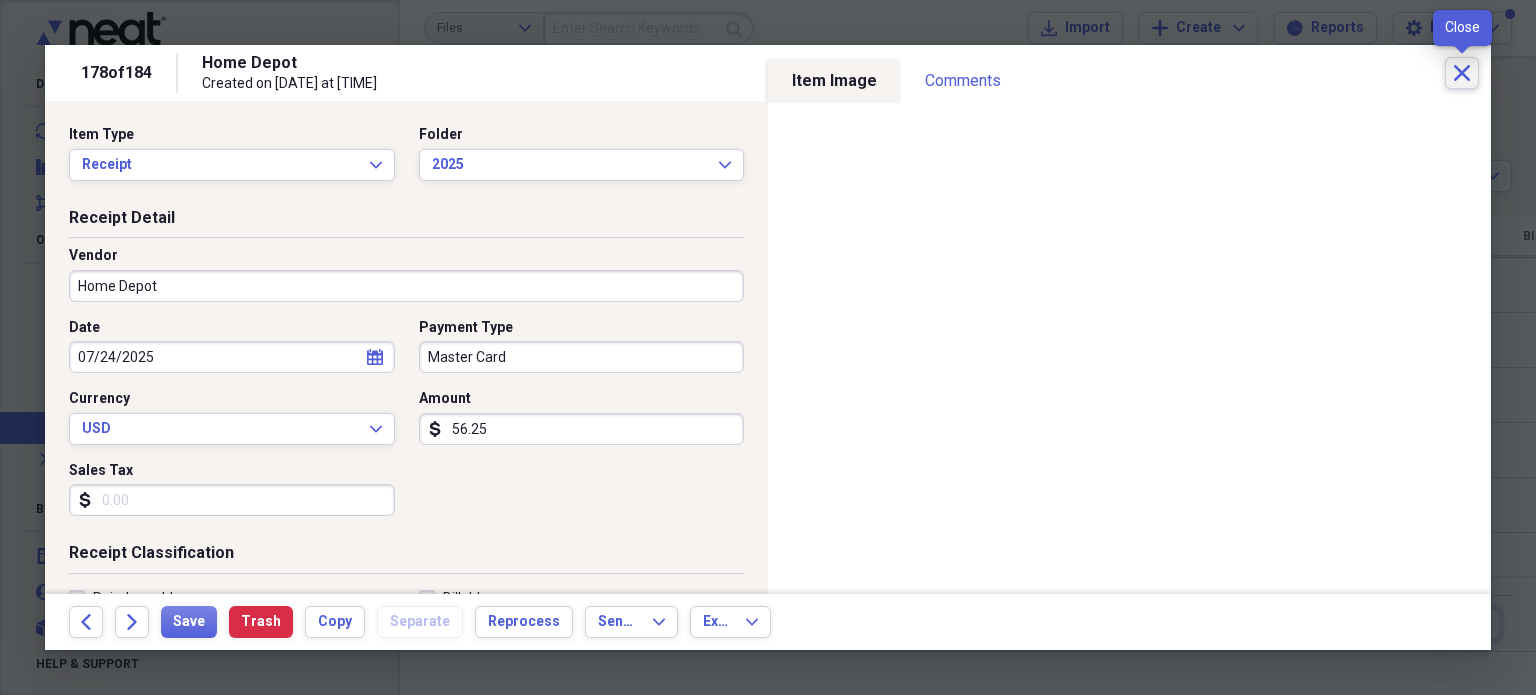 click on "Close" at bounding box center (1462, 73) 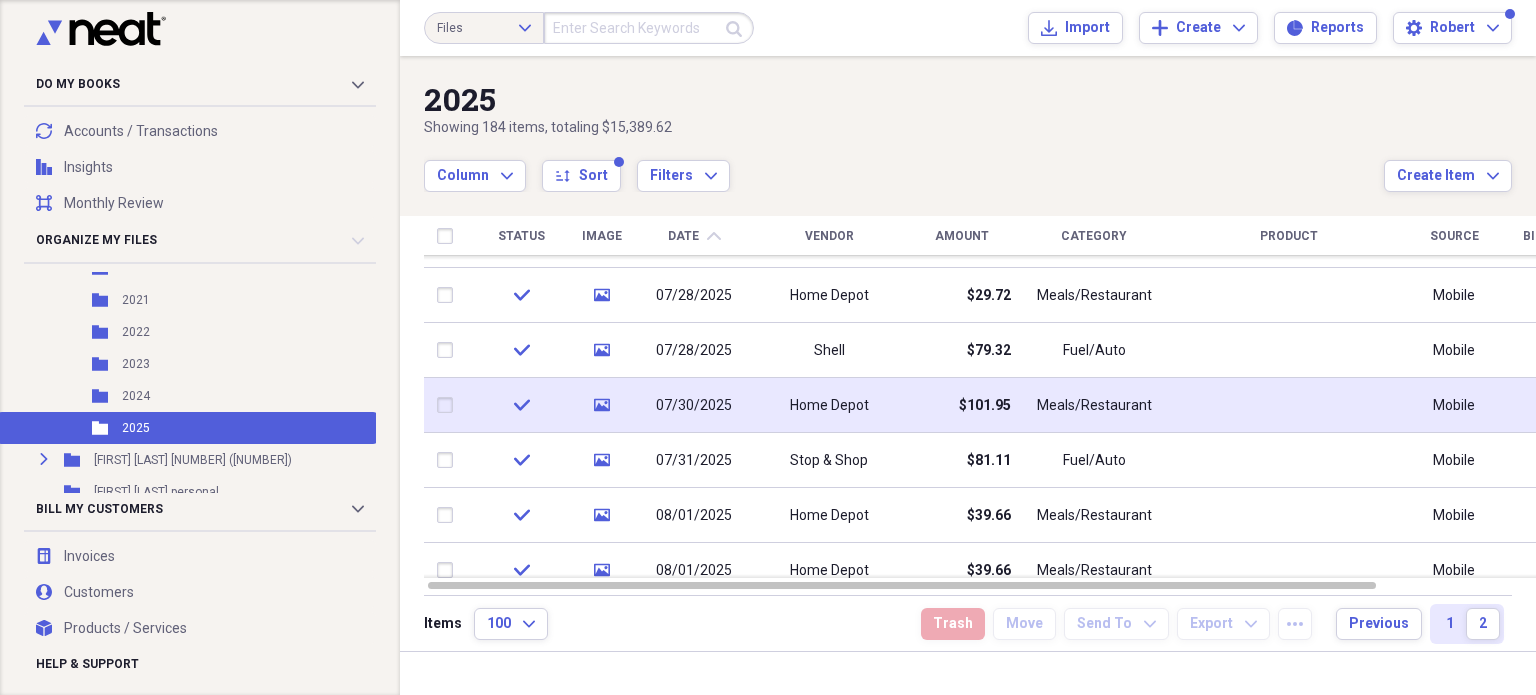 click on "Meals/Restaurant" at bounding box center (1094, 405) 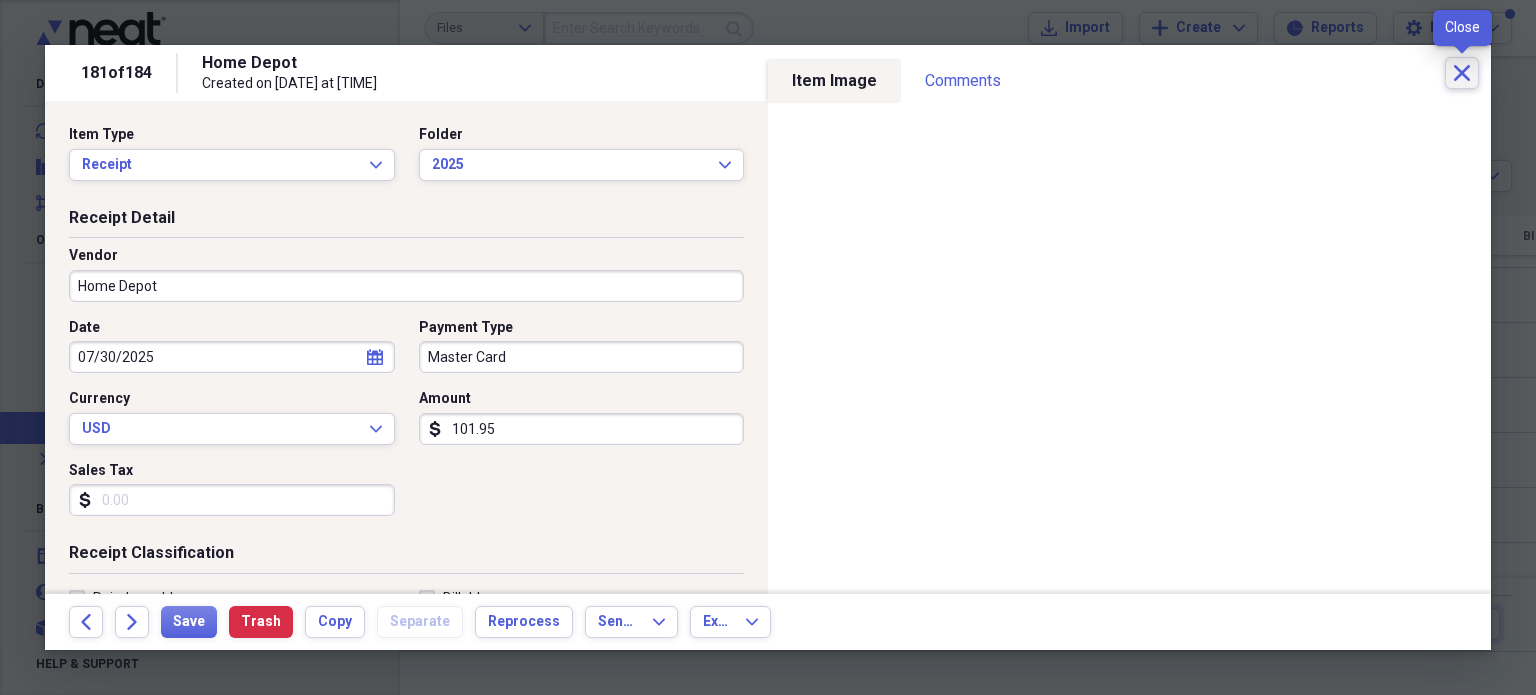 click on "Close" at bounding box center [1462, 73] 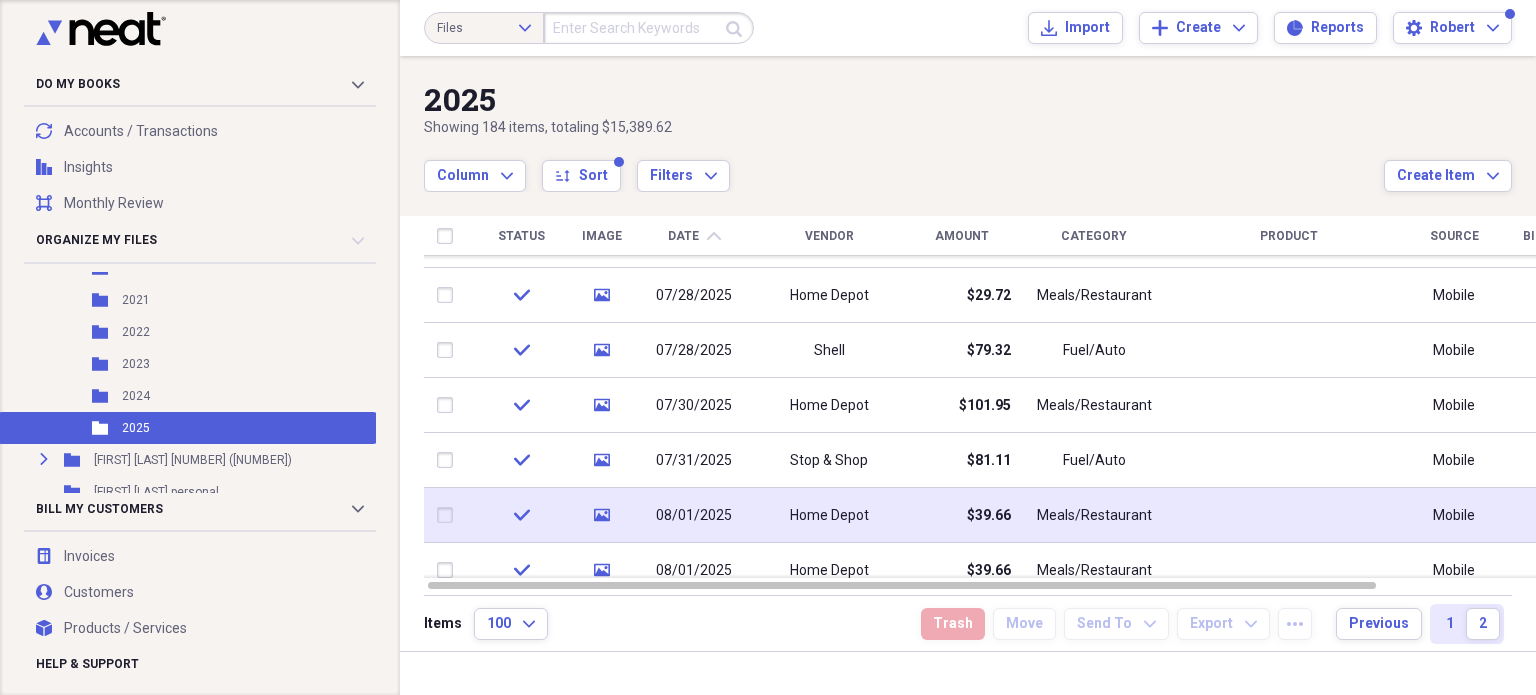 click on "08/01/2025" at bounding box center [694, 515] 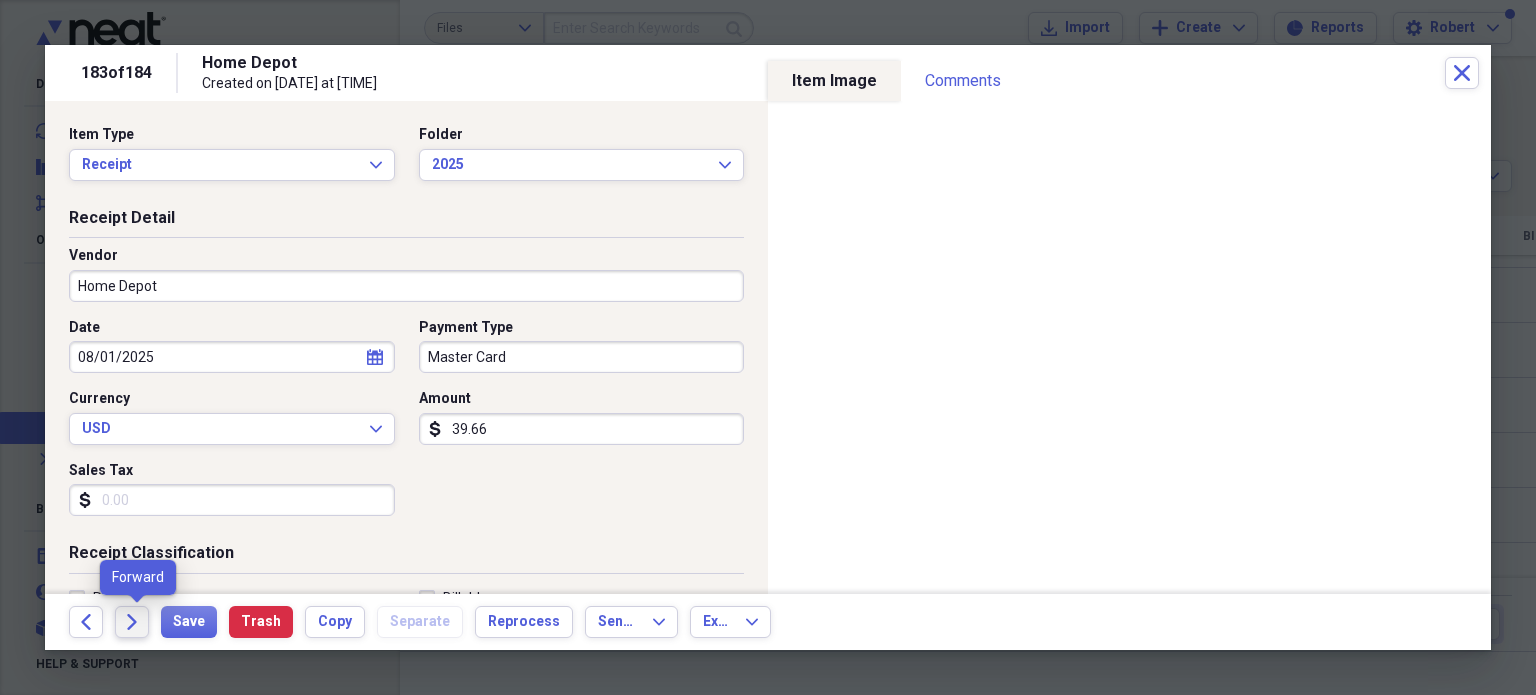 click on "Forward" 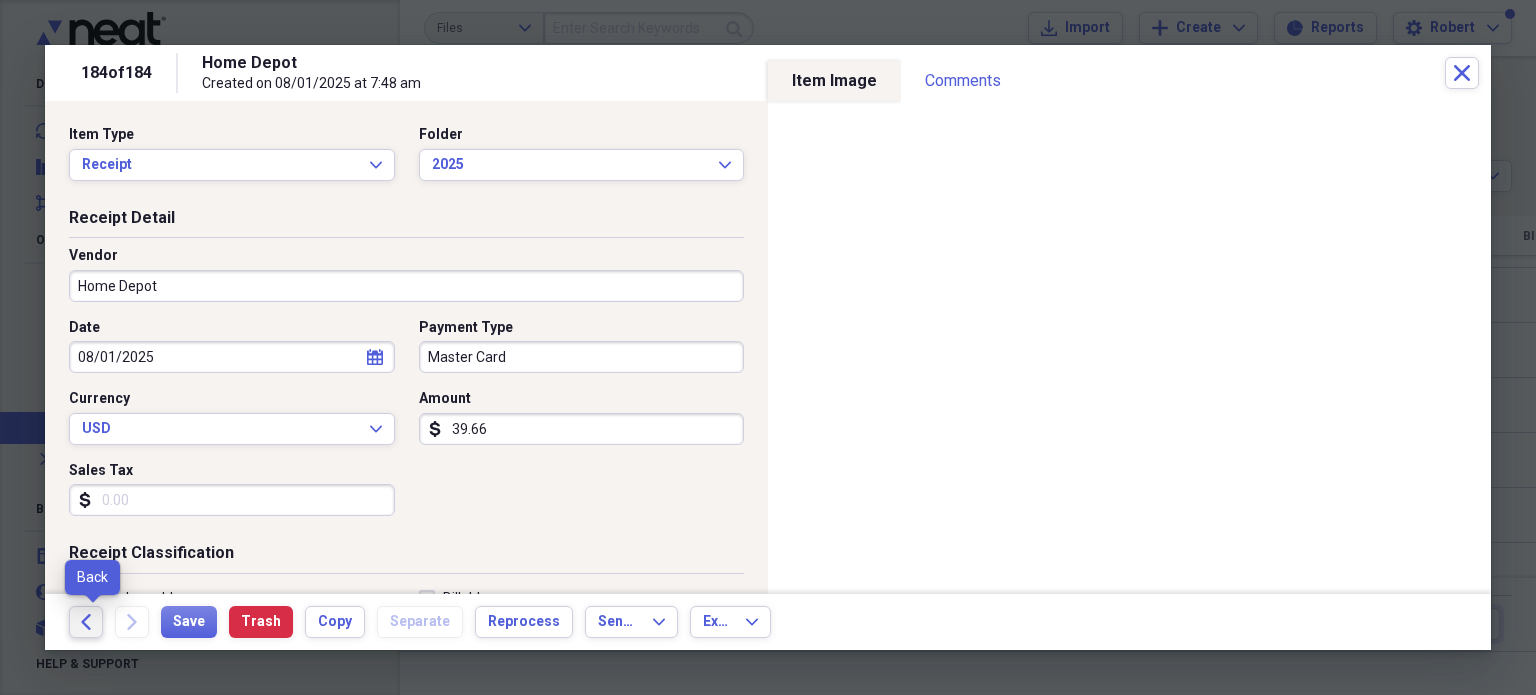 click on "Back" 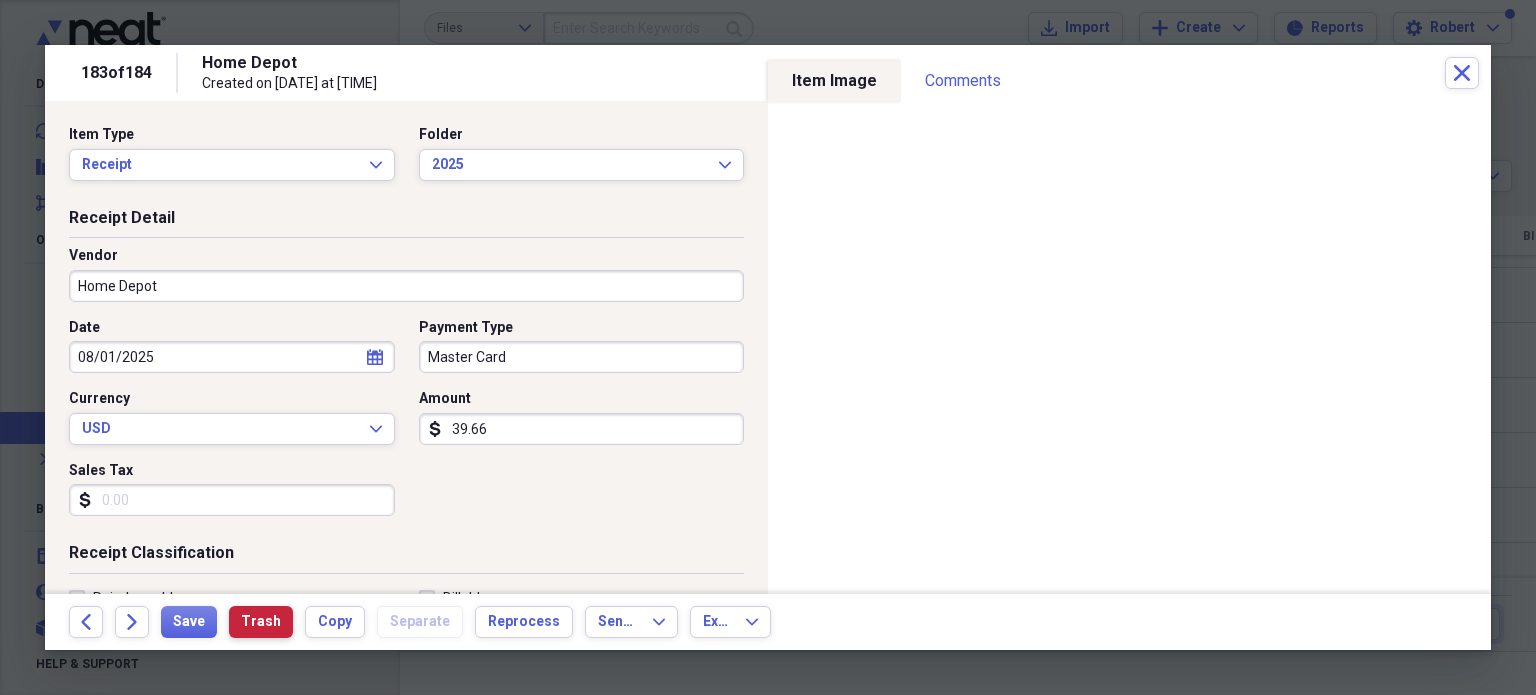 click on "Trash" at bounding box center (261, 622) 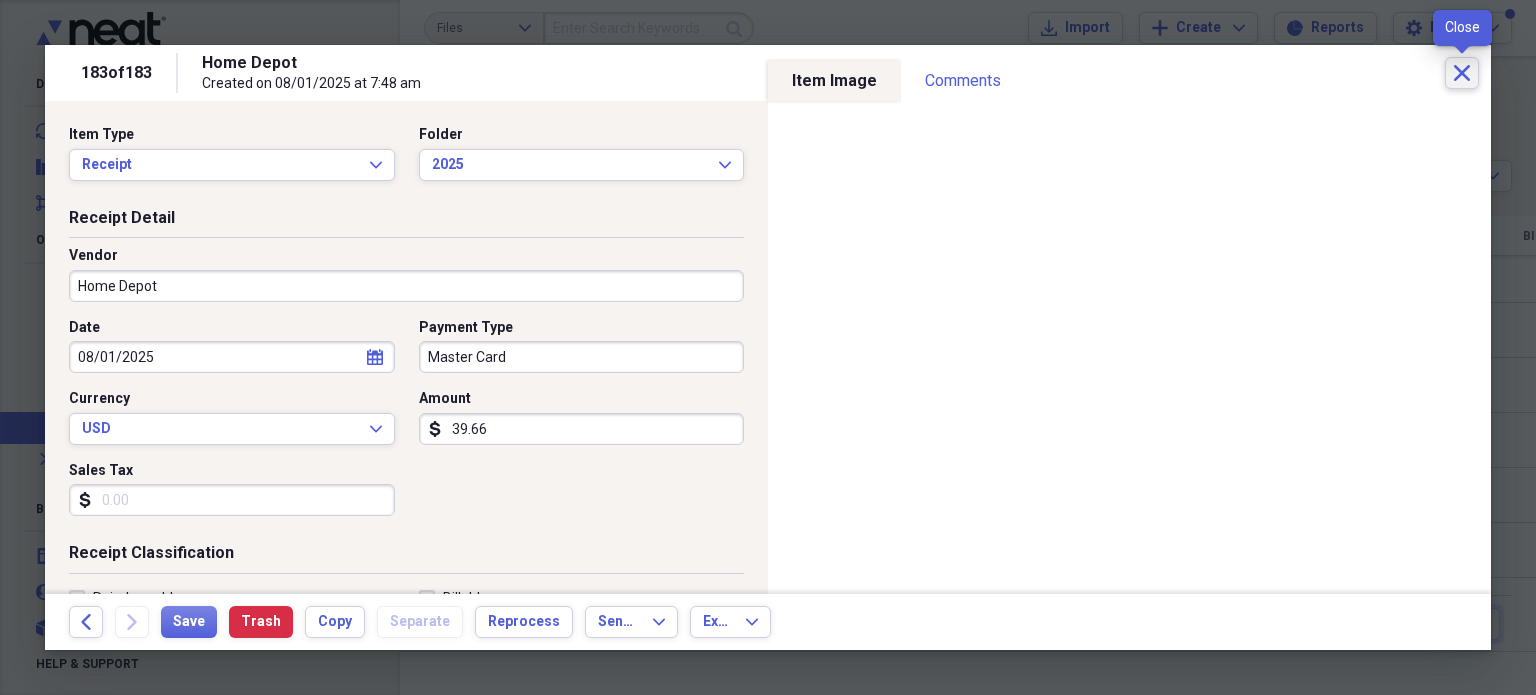 click on "Close" at bounding box center (1462, 73) 